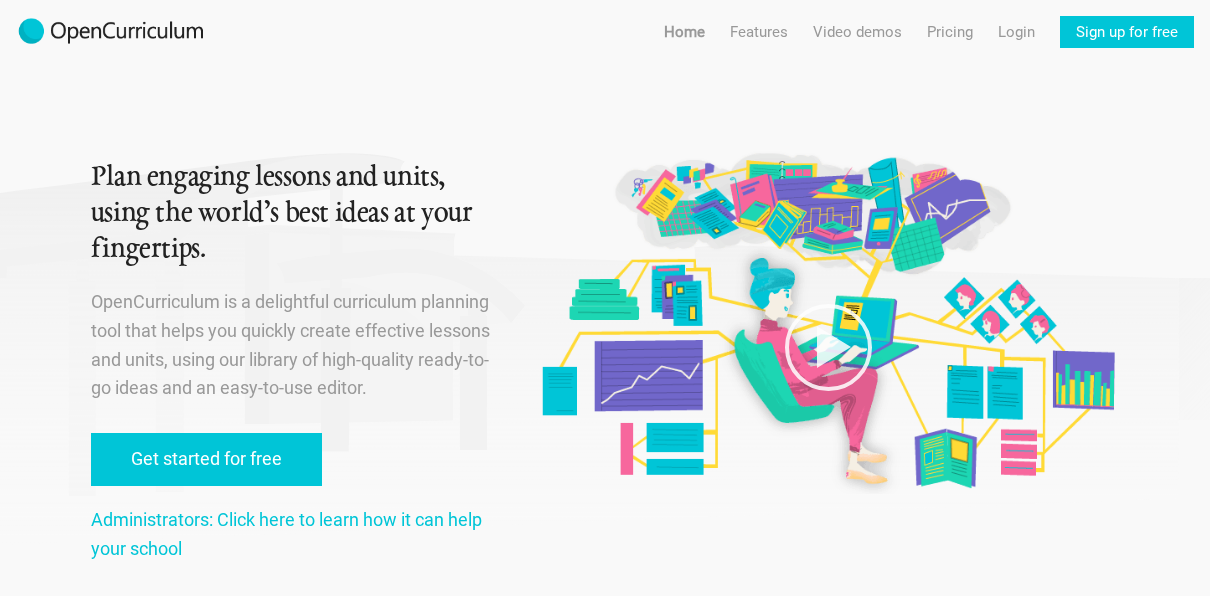 scroll, scrollTop: 0, scrollLeft: 0, axis: both 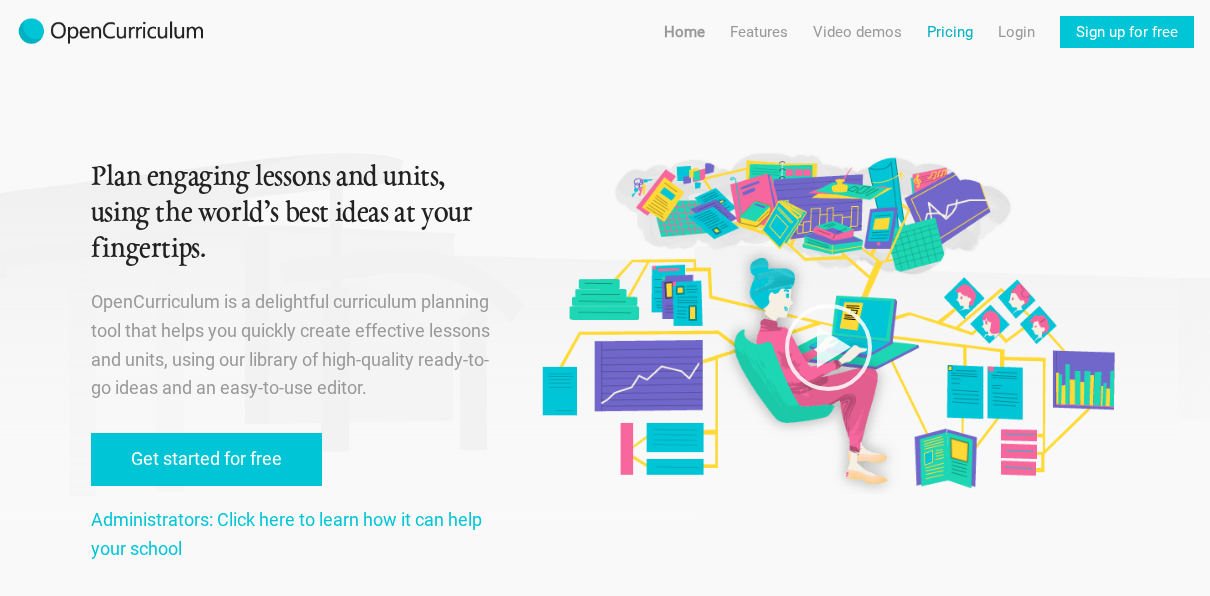 click on "Pricing" at bounding box center (950, 32) 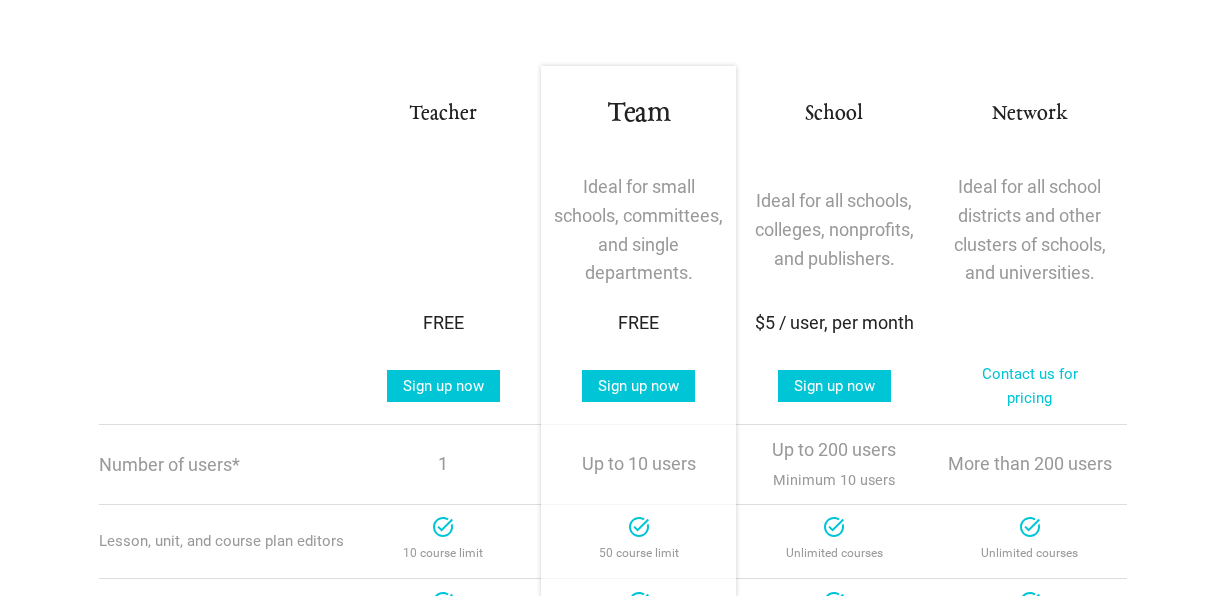 scroll, scrollTop: 0, scrollLeft: 0, axis: both 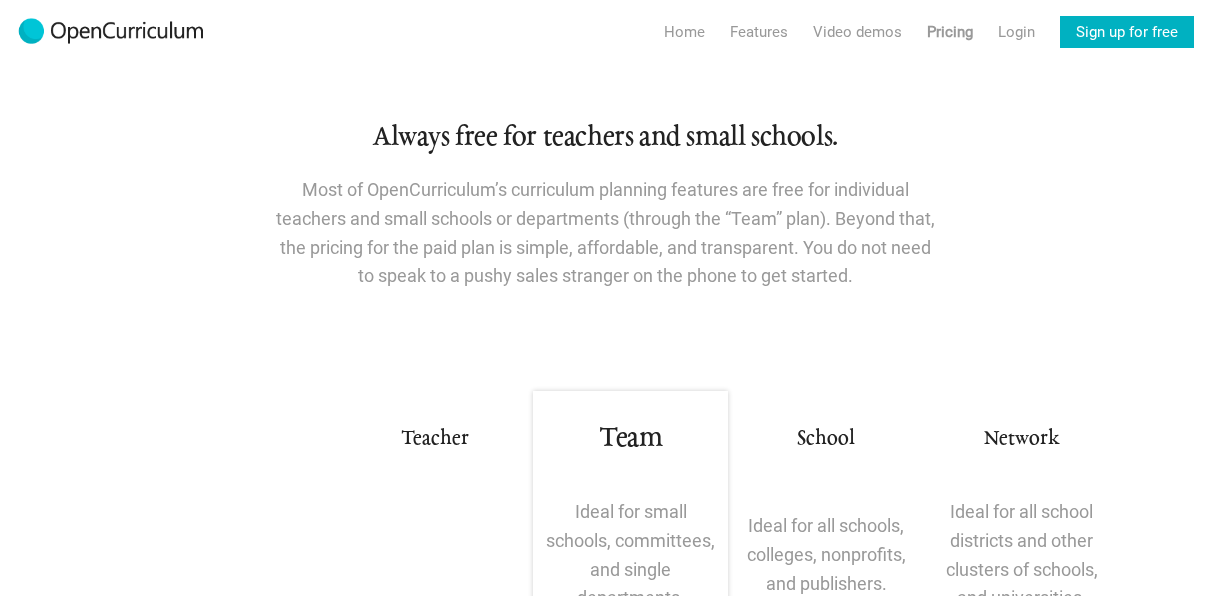 click on "Sign up for free" at bounding box center (1127, 32) 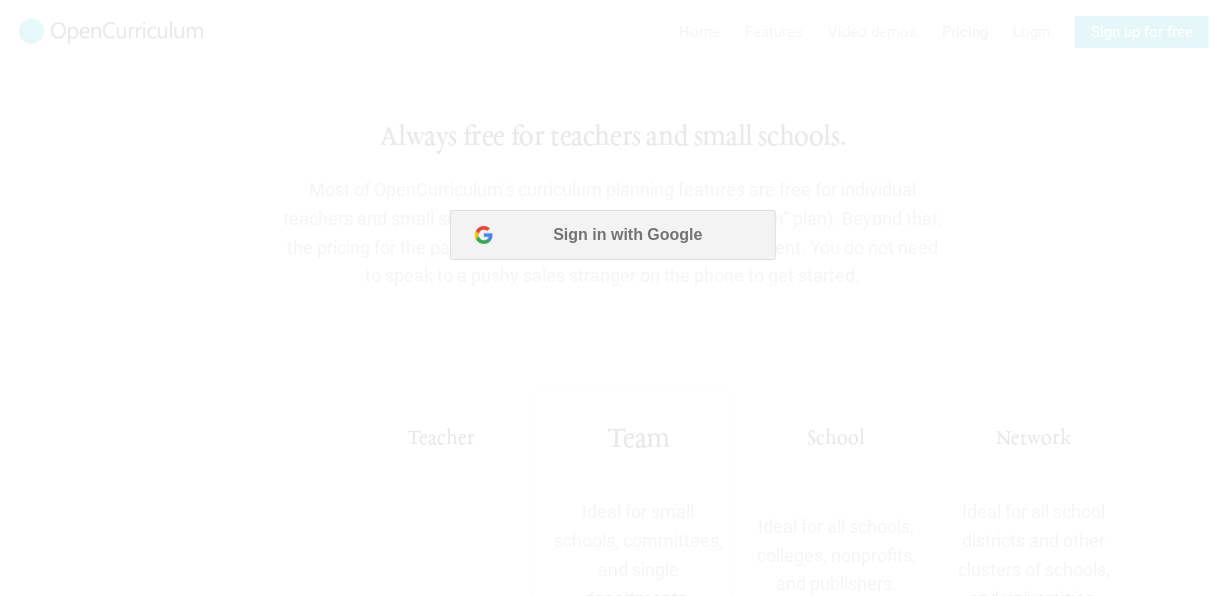 scroll, scrollTop: 0, scrollLeft: 0, axis: both 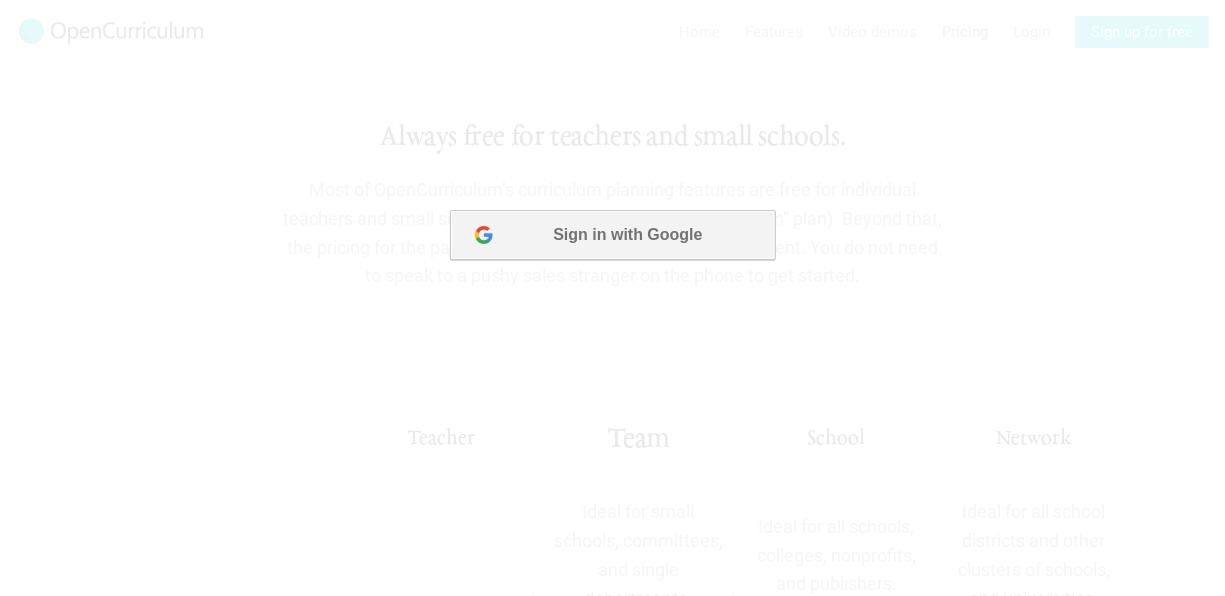 click on "Sign in with Google" at bounding box center (611, 234) 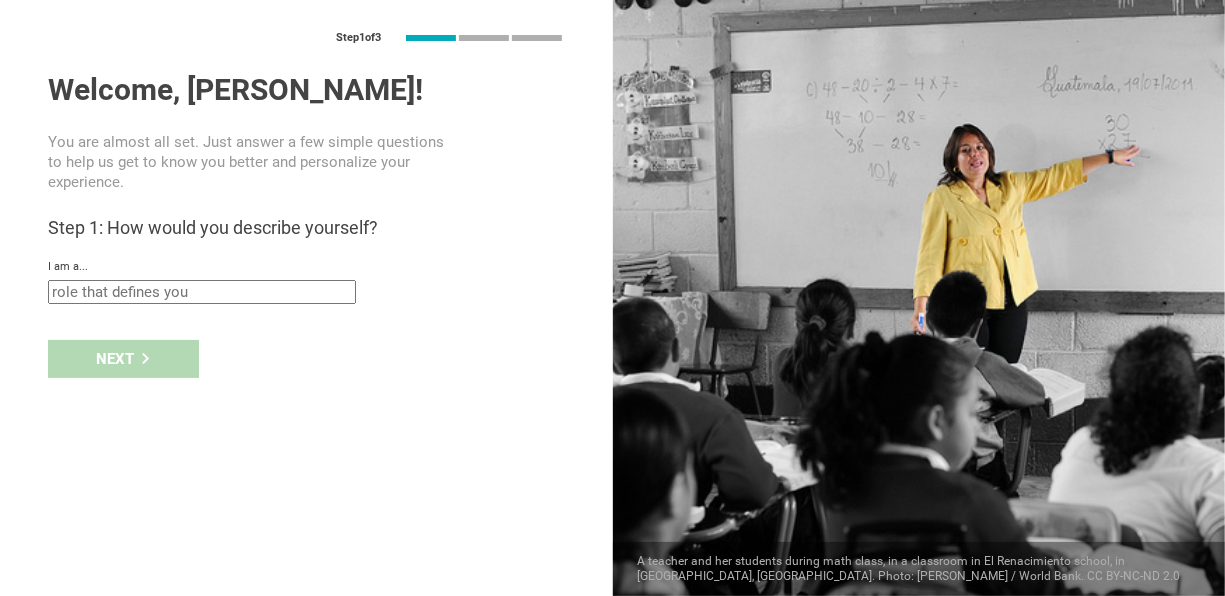 click at bounding box center [202, 292] 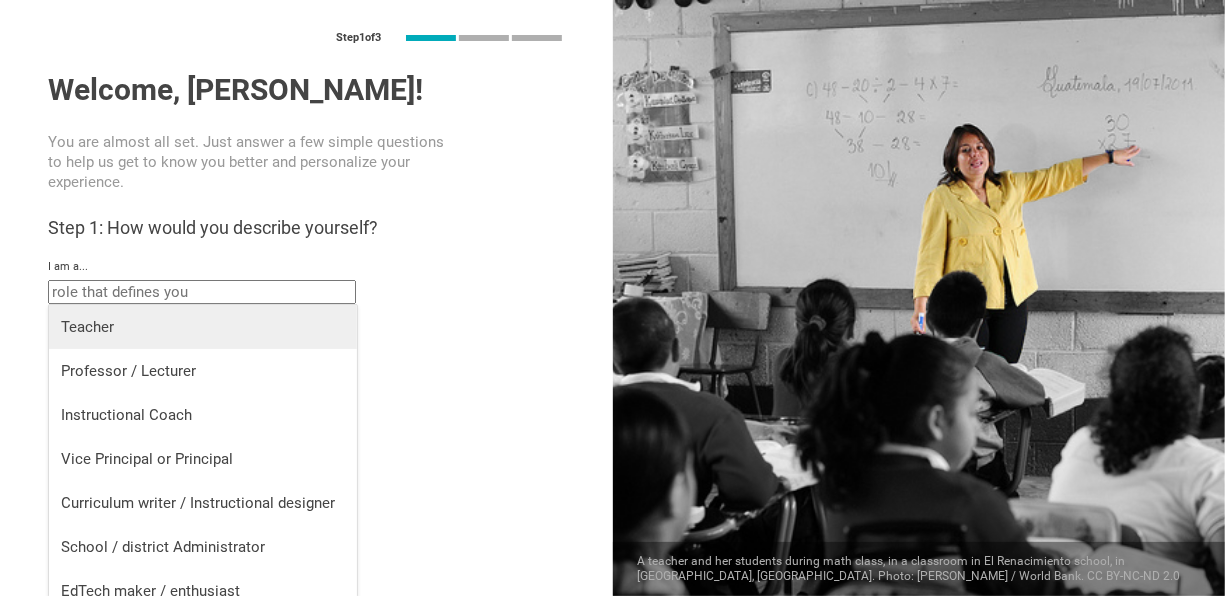 click on "Teacher" at bounding box center [203, 327] 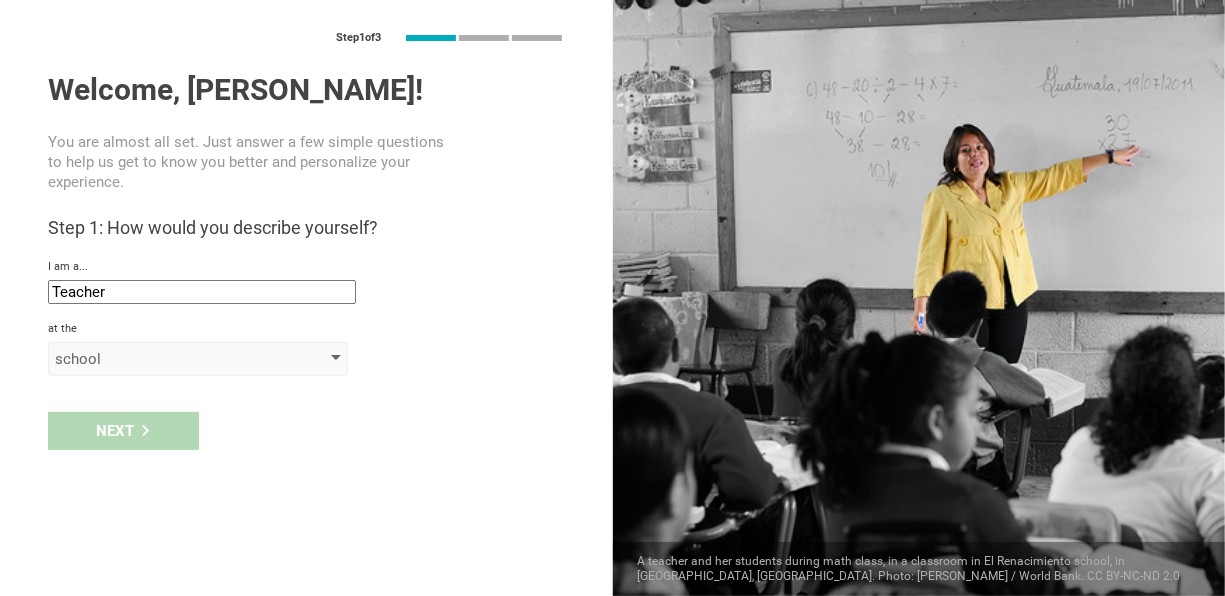 click on "school" at bounding box center [169, 359] 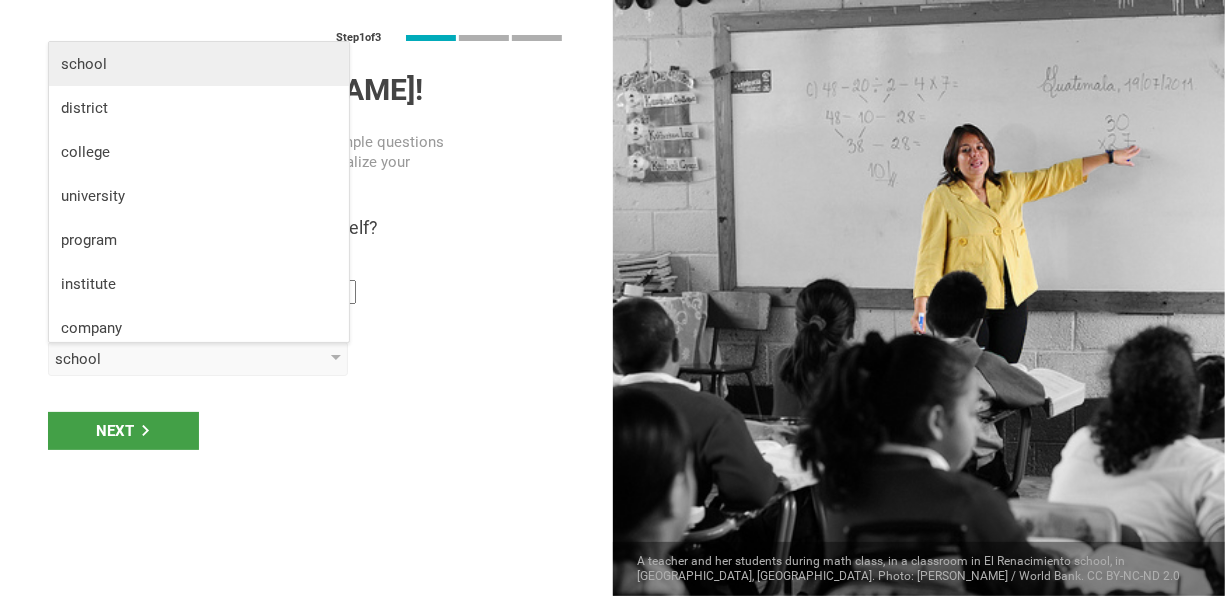 click on "school" at bounding box center (199, 64) 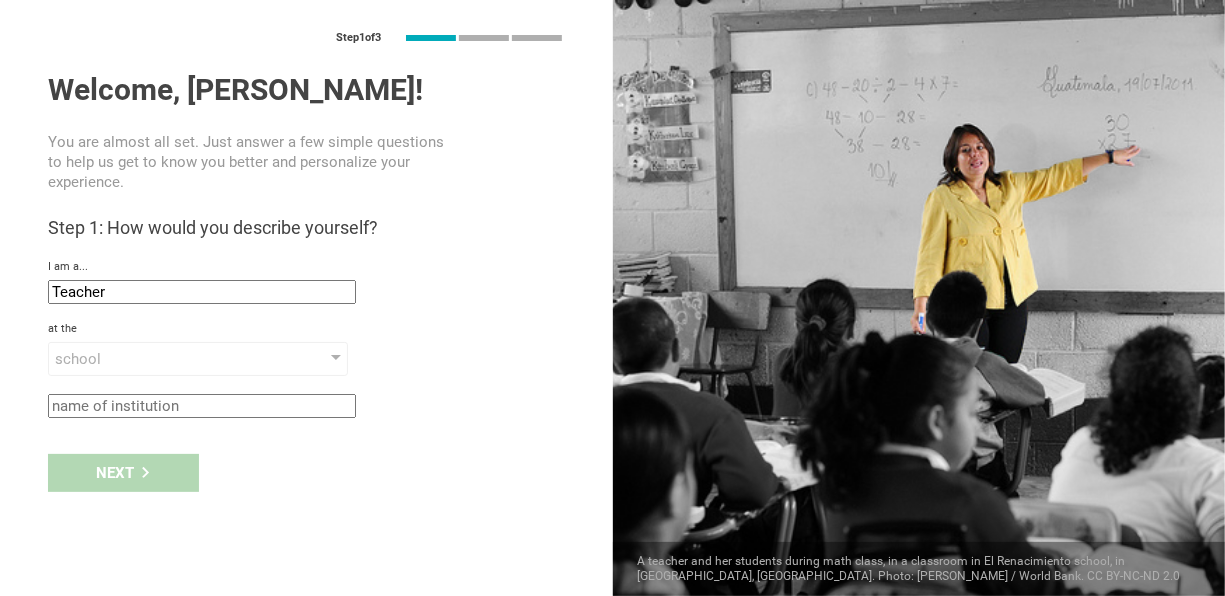 click 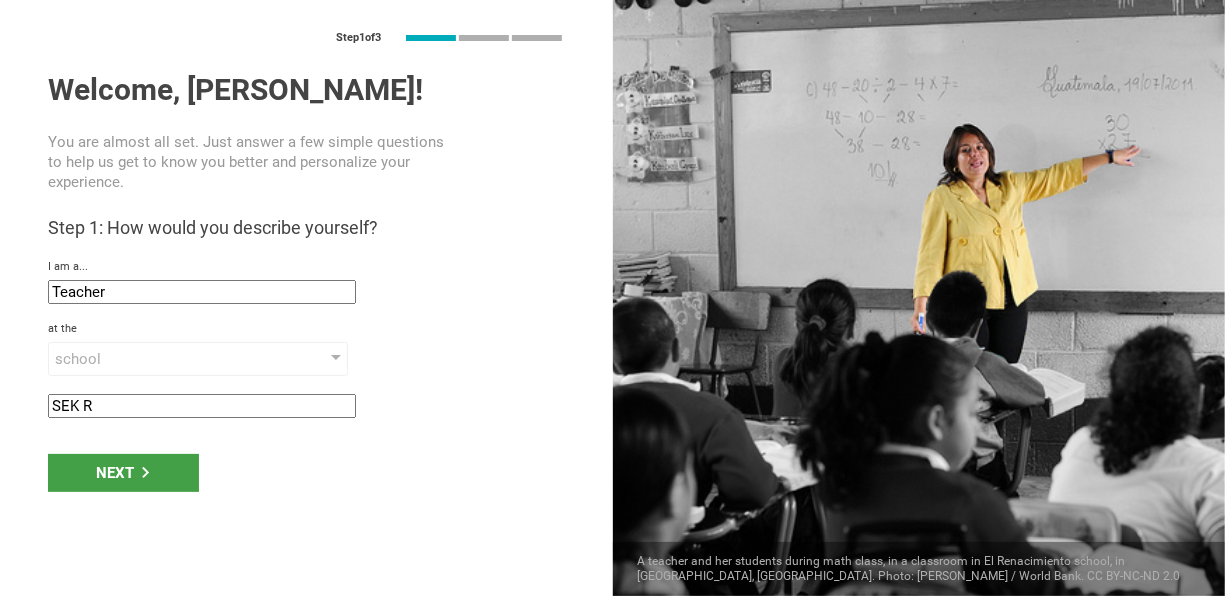 click on "SEK R" 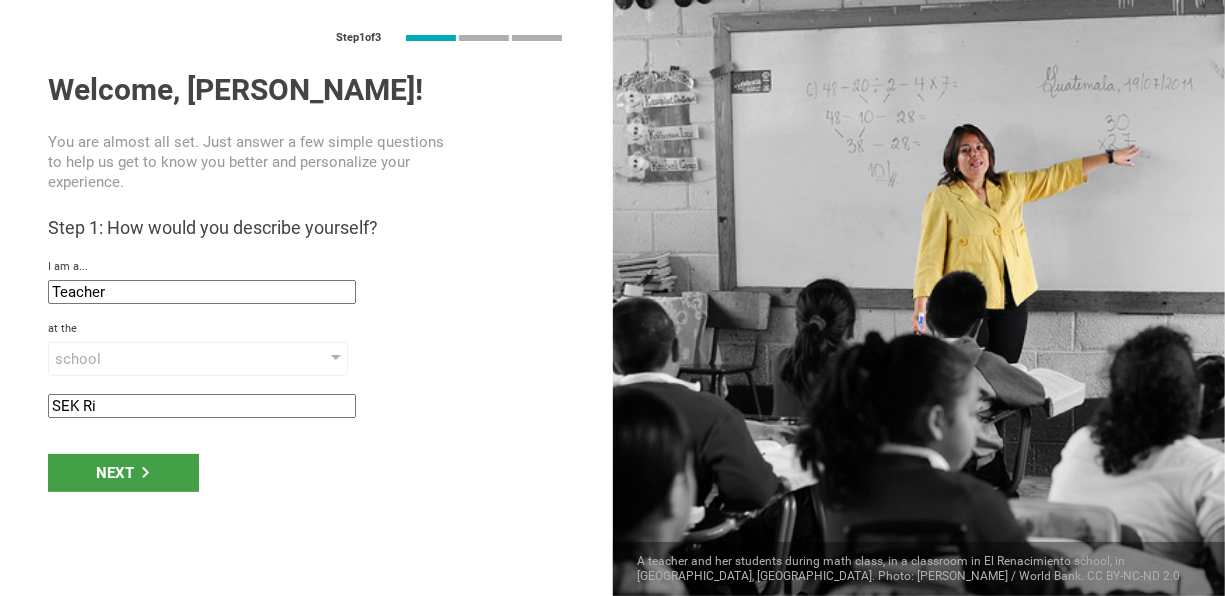 click on "SEK Ri" 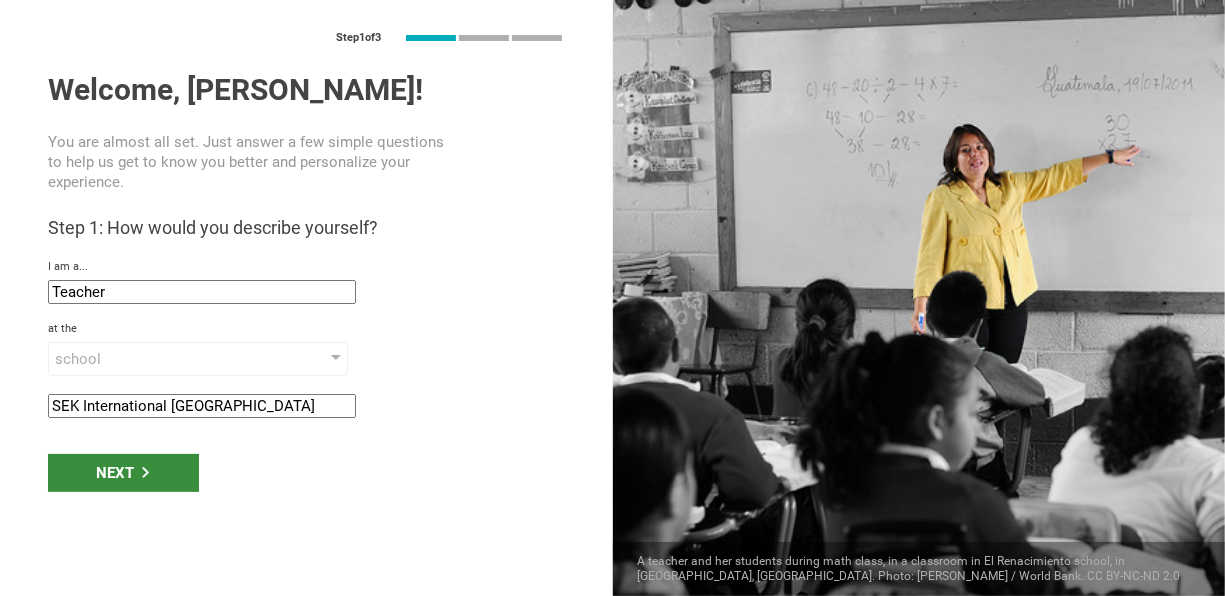 type on "SEK International [GEOGRAPHIC_DATA]" 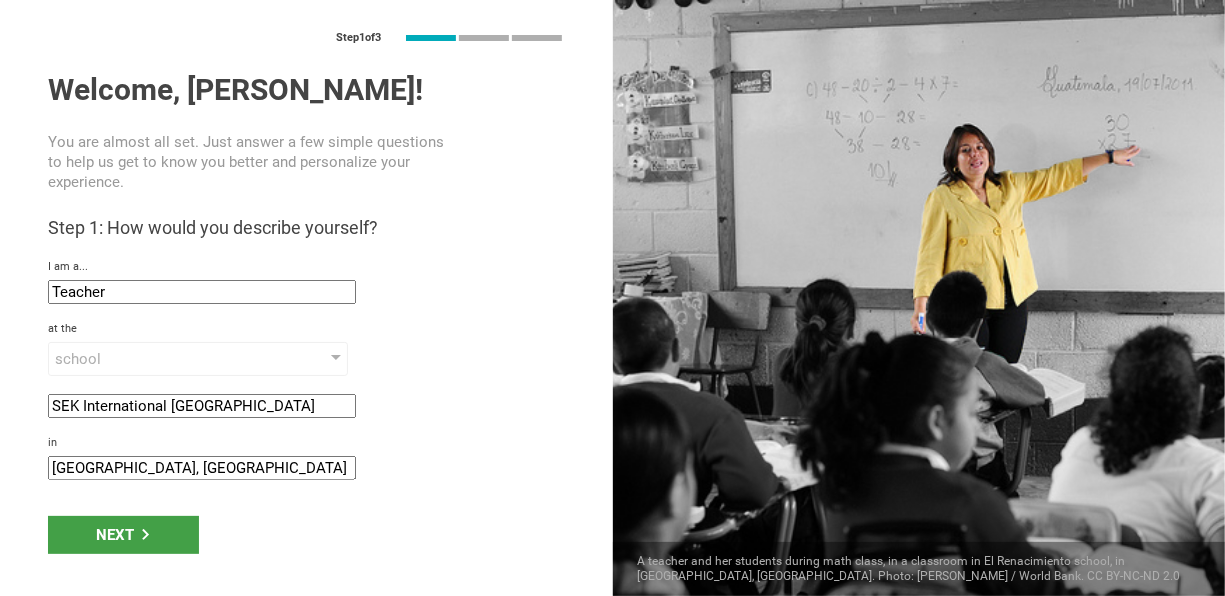 click on "[GEOGRAPHIC_DATA], [GEOGRAPHIC_DATA]" 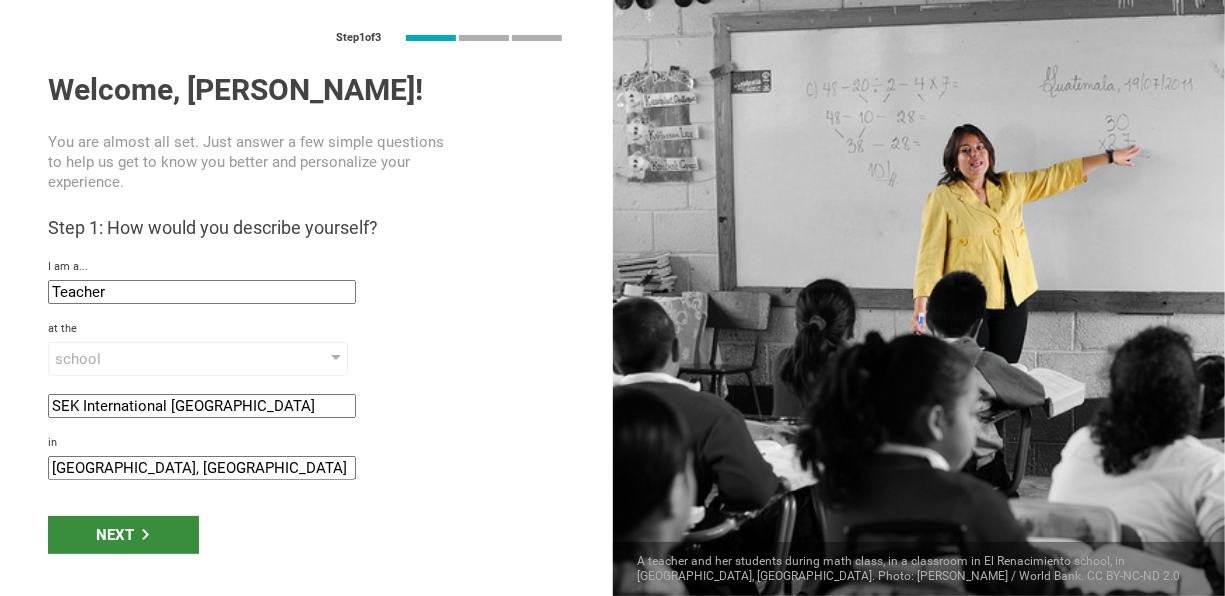 click on "Next" at bounding box center (123, 535) 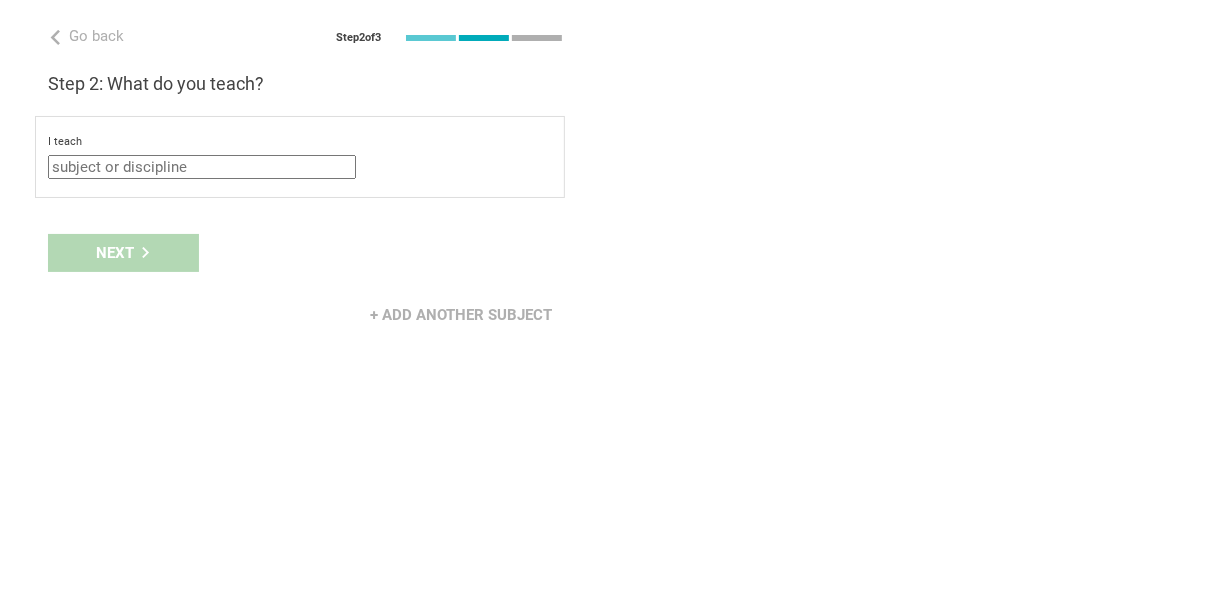 click at bounding box center [202, 167] 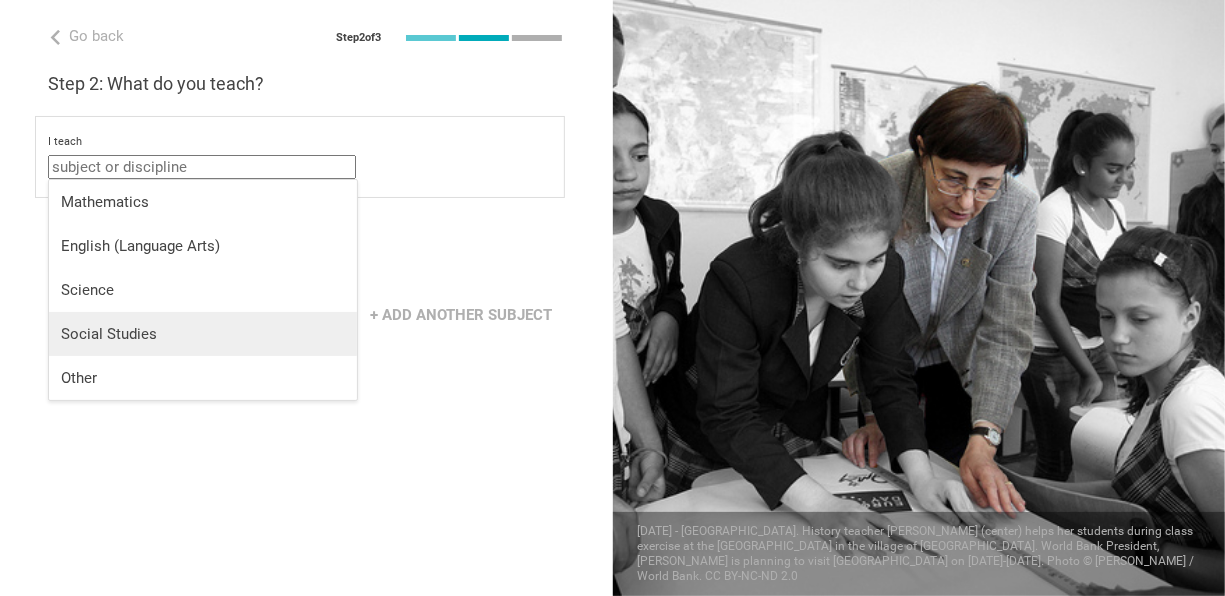 click on "Social Studies" at bounding box center [203, 334] 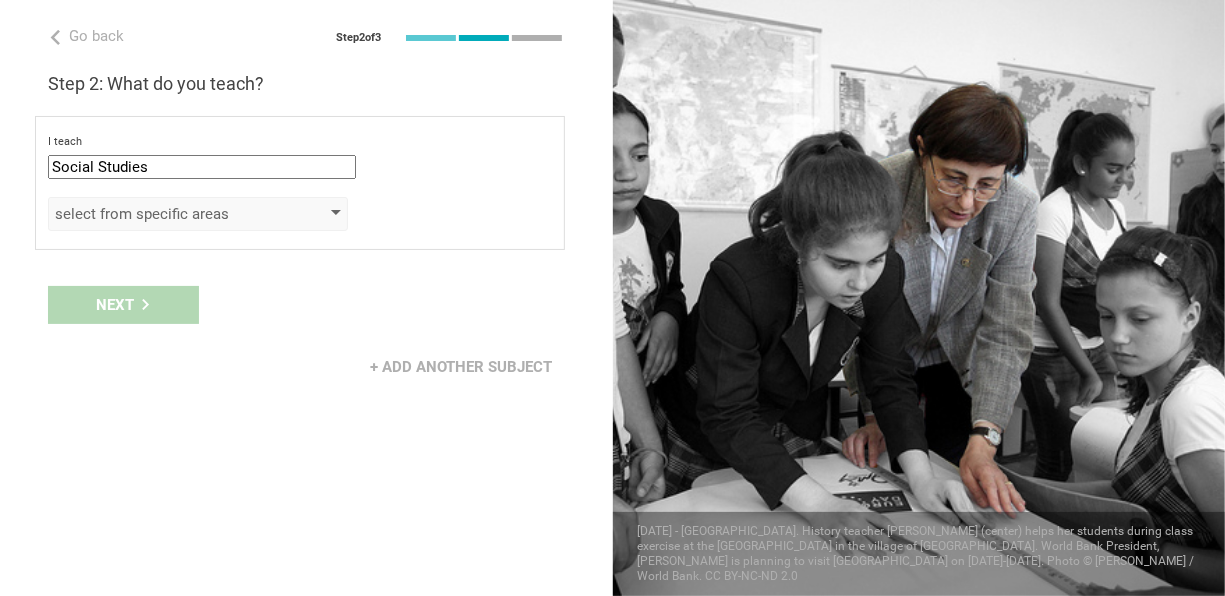 click on "select from specific areas" at bounding box center [169, 214] 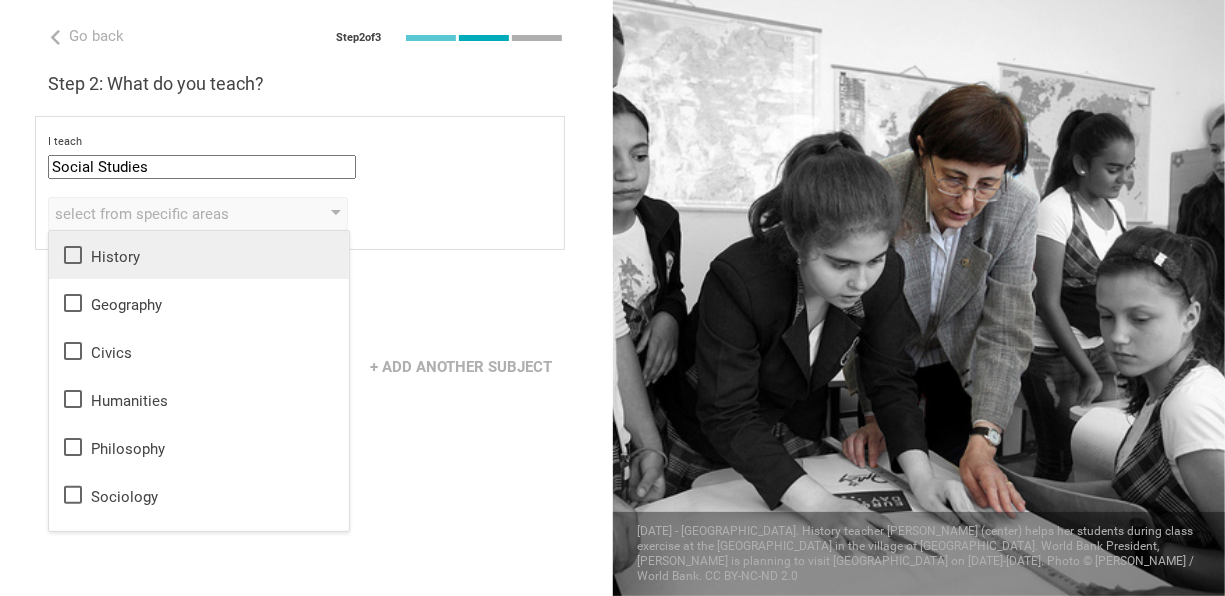click on "History" at bounding box center [199, 255] 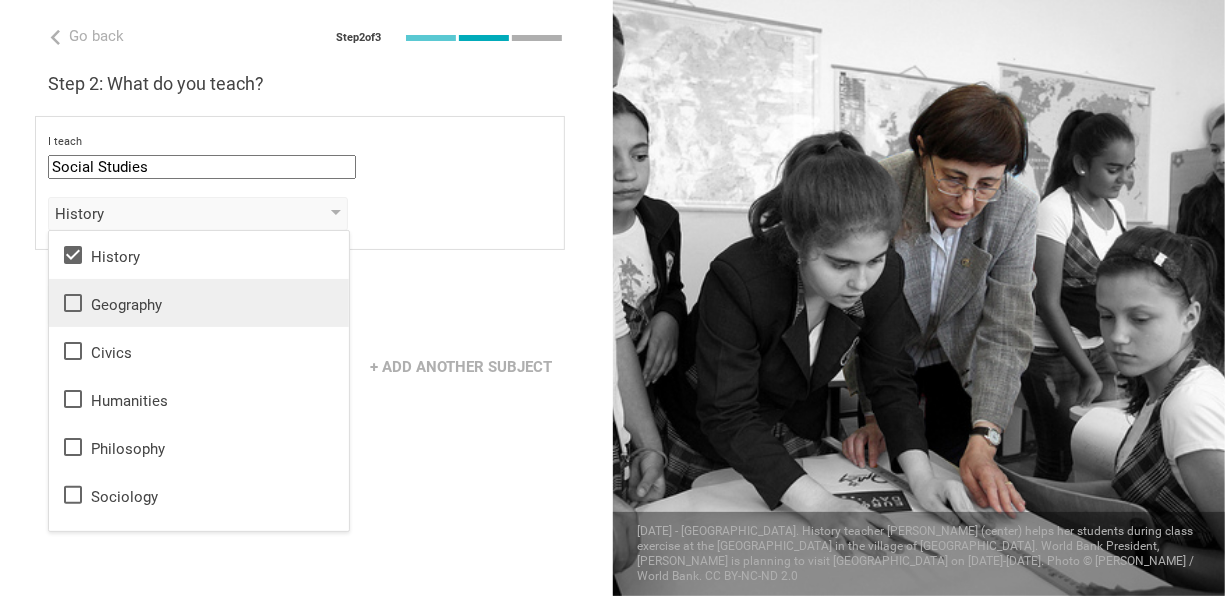 click on "Geography" at bounding box center [199, 303] 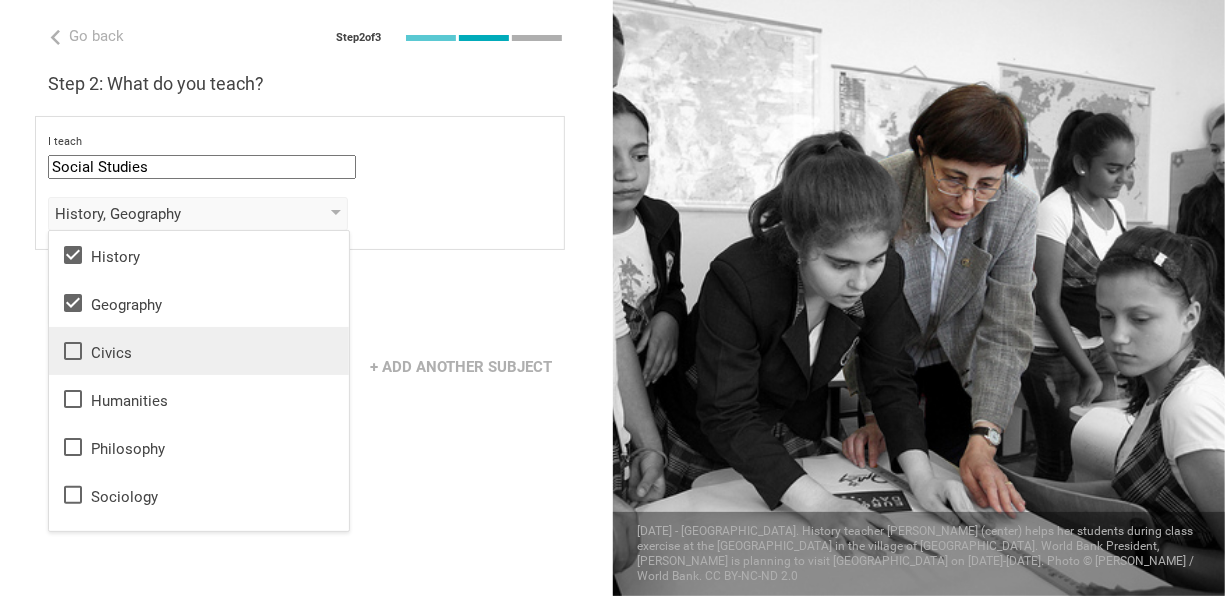 click on "Civics" at bounding box center (199, 351) 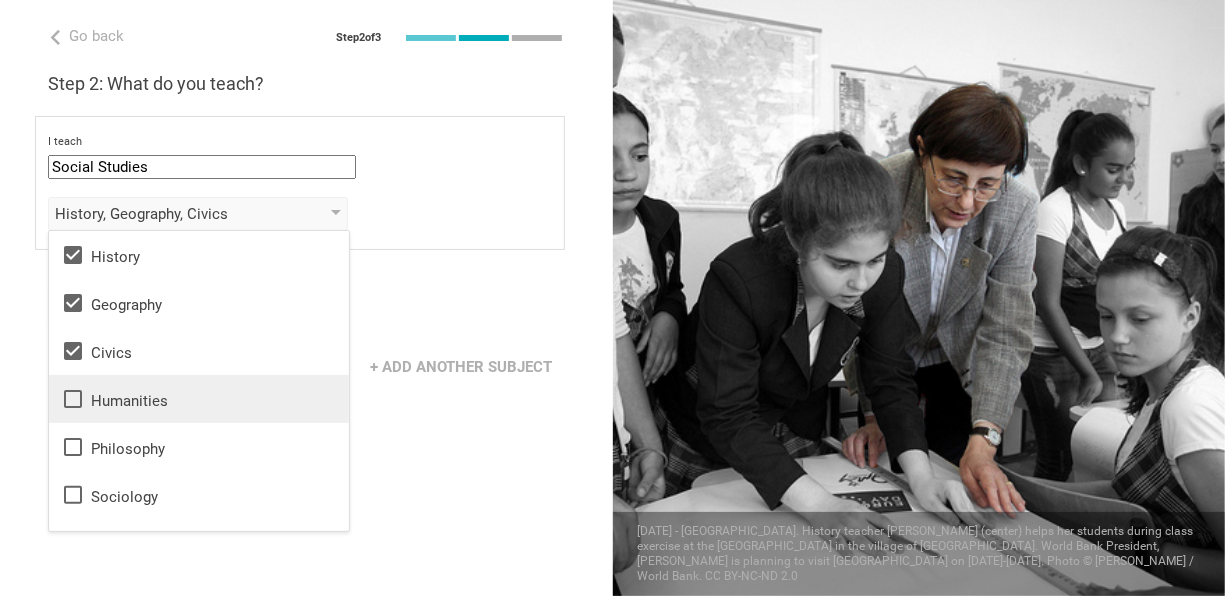 click on "Humanities" at bounding box center (199, 399) 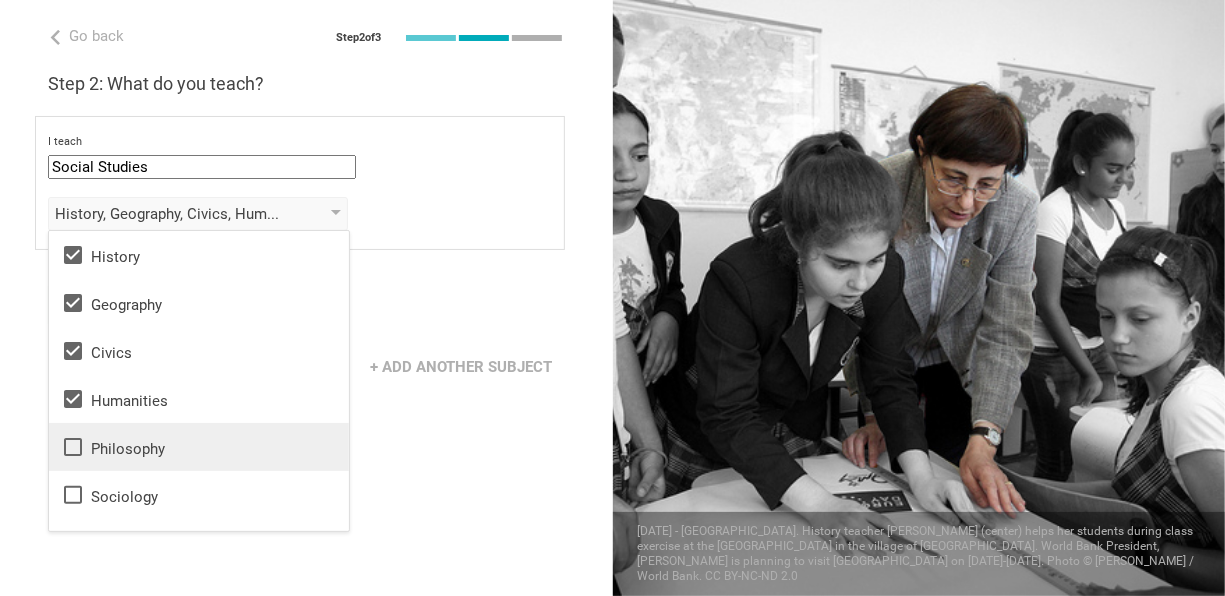 click on "Philosophy" at bounding box center (199, 447) 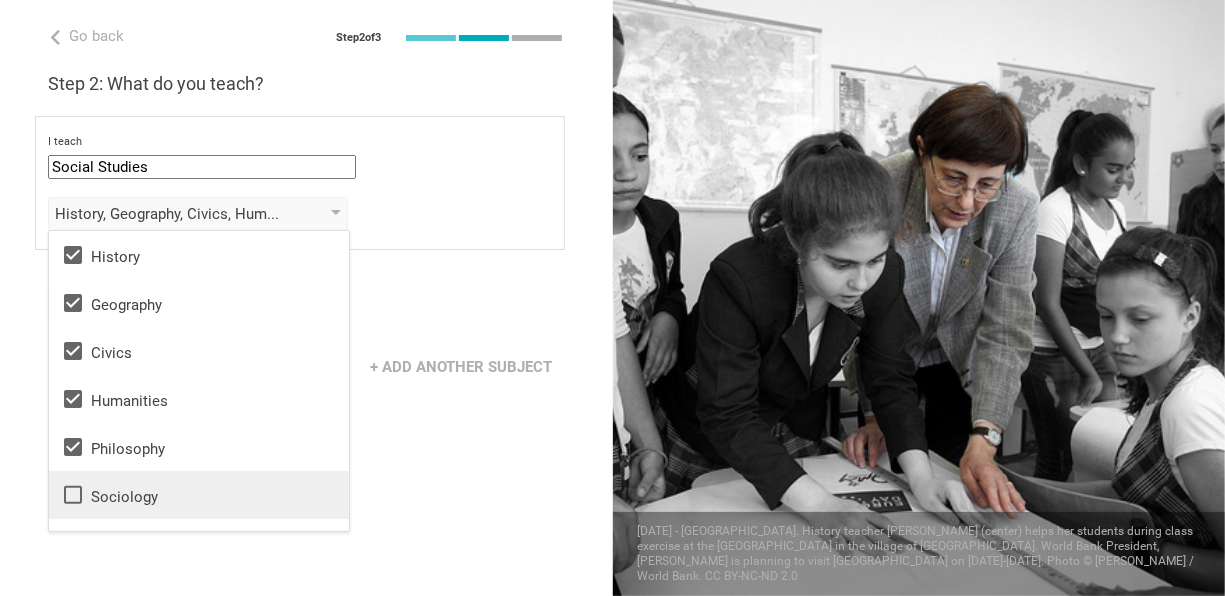 click 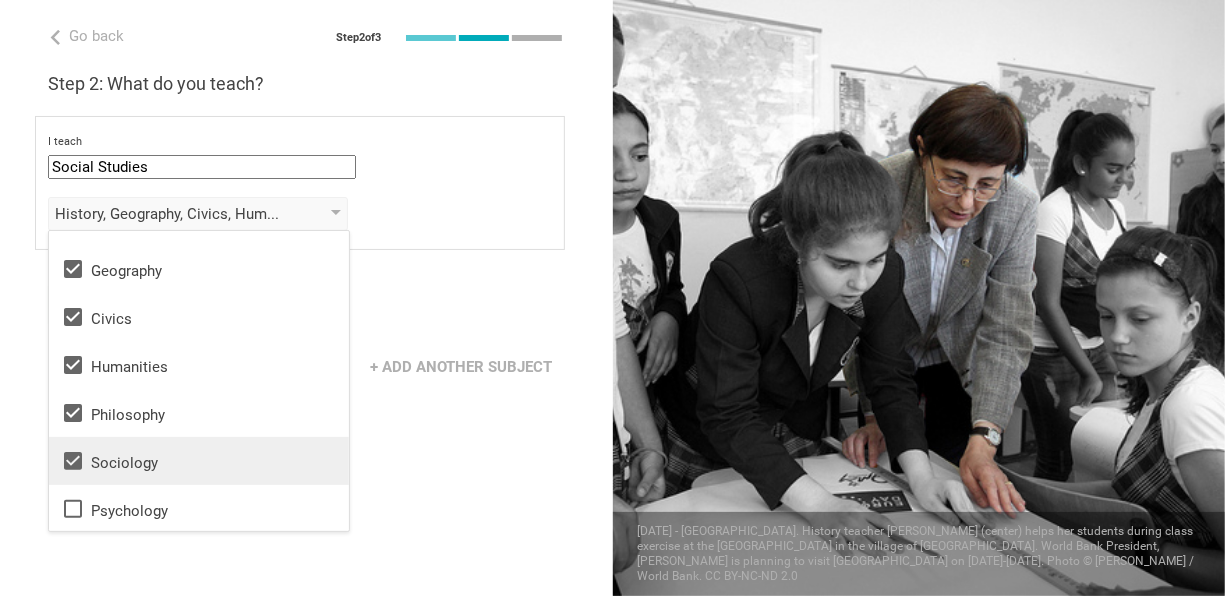 scroll, scrollTop: 36, scrollLeft: 0, axis: vertical 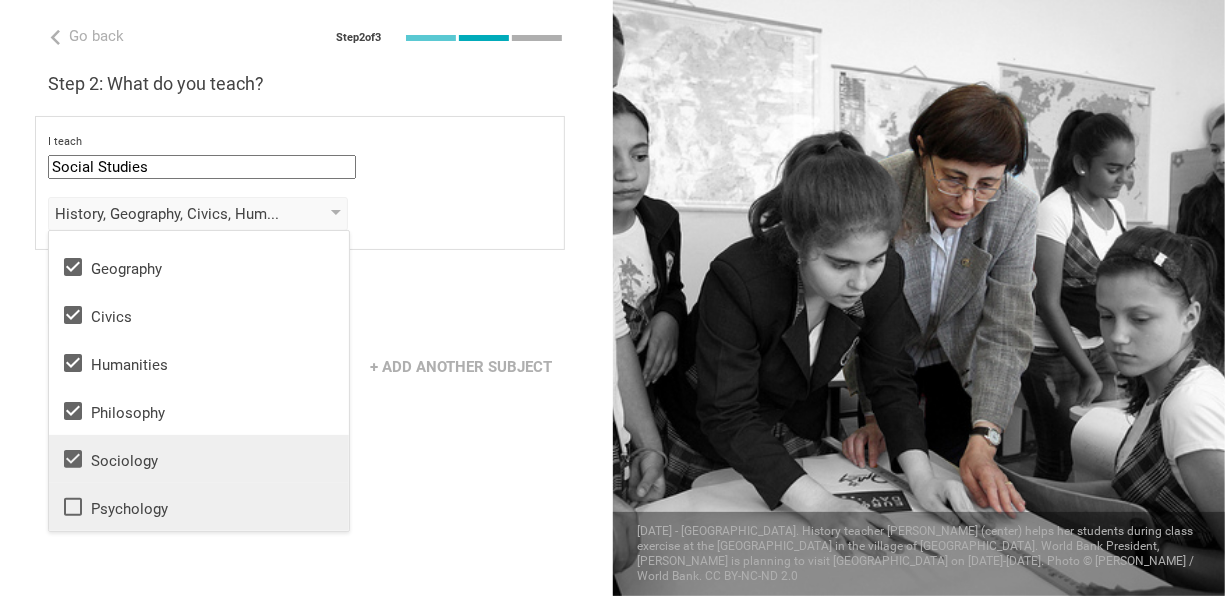 click on "Psychology" at bounding box center (199, 507) 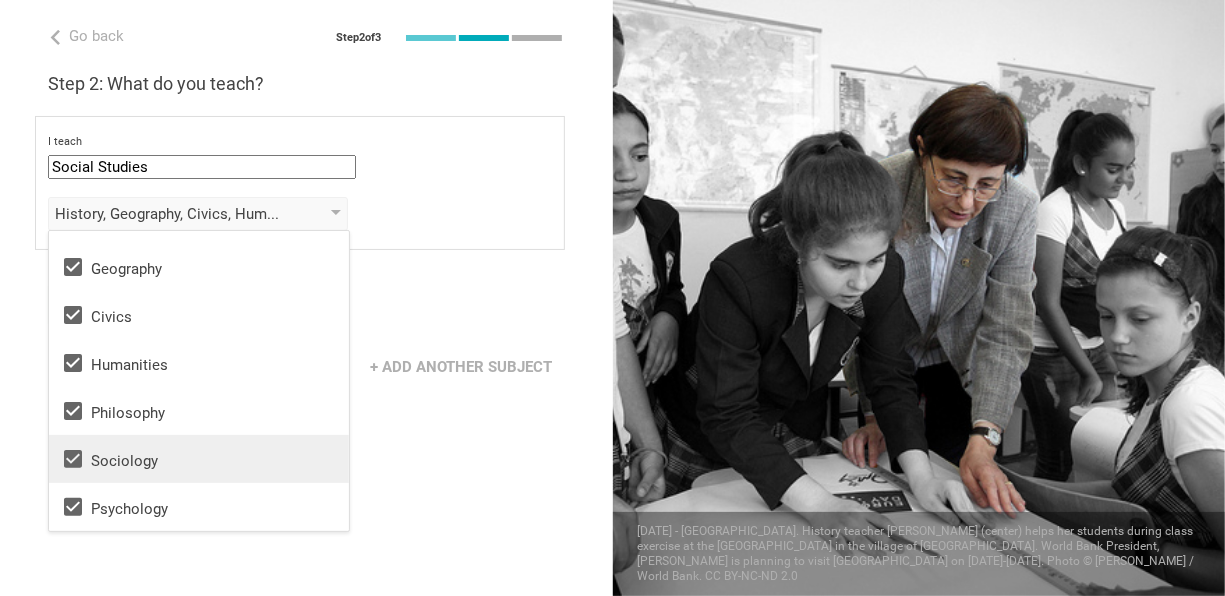 click on "Go back Step  2  of  3 Welcome, [PERSON_NAME]! You are almost all set. Just answer a few simple questions to help us get to know you better and personalize your experience. Step 1: How would you describe yourself? I am a... Teacher Teacher Professor / Lecturer Instructional Coach Vice Principal or Principal Curriculum writer / Instructional designer School / district Administrator EdTech maker / enthusiast at the [GEOGRAPHIC_DATA] program institute company organization [GEOGRAPHIC_DATA] in [GEOGRAPHIC_DATA], [GEOGRAPHIC_DATA] Step 2: What do you teach? I teach Social Studies Mathematics English (Language Arts) Science Social Studies Other History, Geography, Civics, Humanities, Philosophy, Sociology, Psychology History Geography Civics Humanities Philosophy Sociology Psychology to the students of Grade Grade Class Year Level Standard select from grades 1 2 3 4 5 6 7 8 9 10 11 12 13 When describing my students, I would say that select from all phrases that apply they are mostly low-achievers My school is" at bounding box center [306, 298] 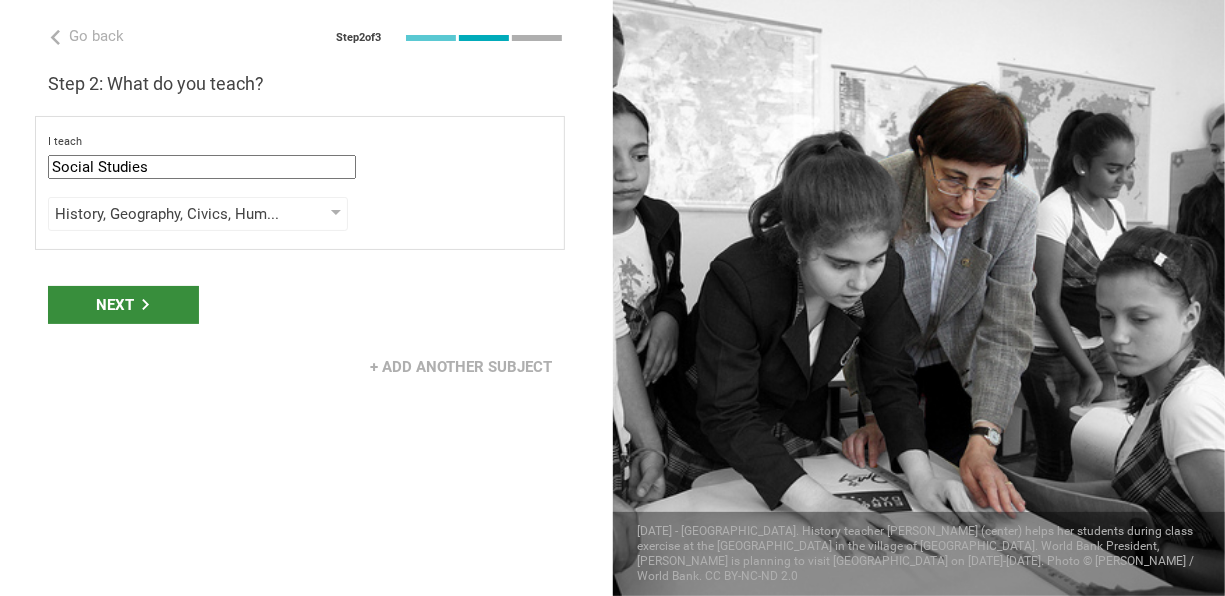 click on "Next" at bounding box center [123, 305] 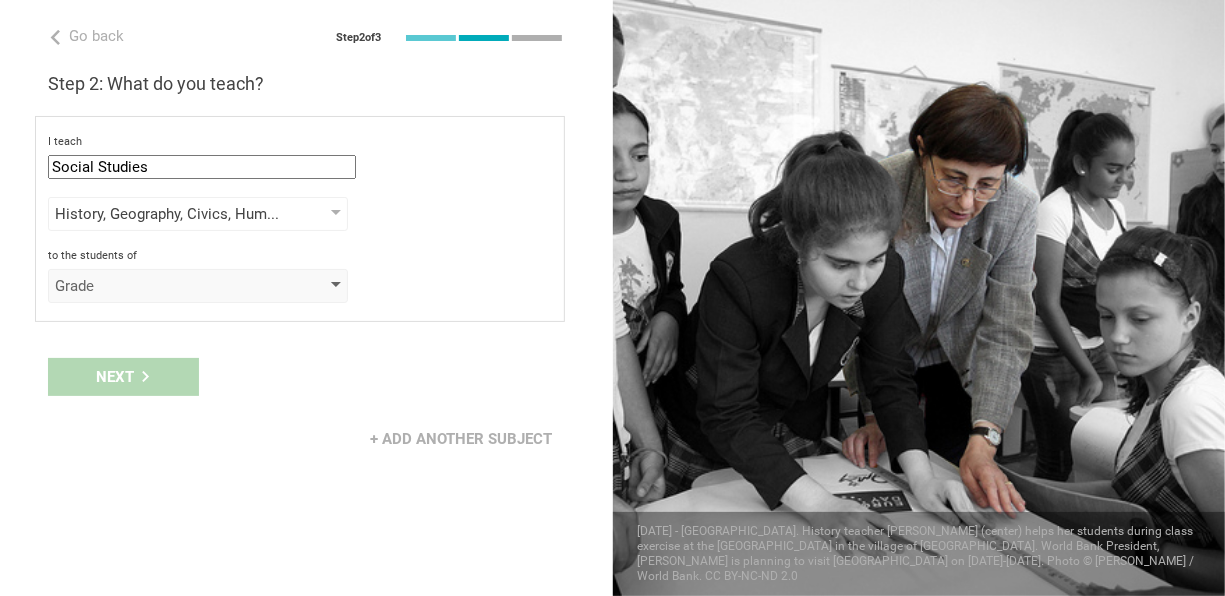 click on "Grade" at bounding box center (198, 286) 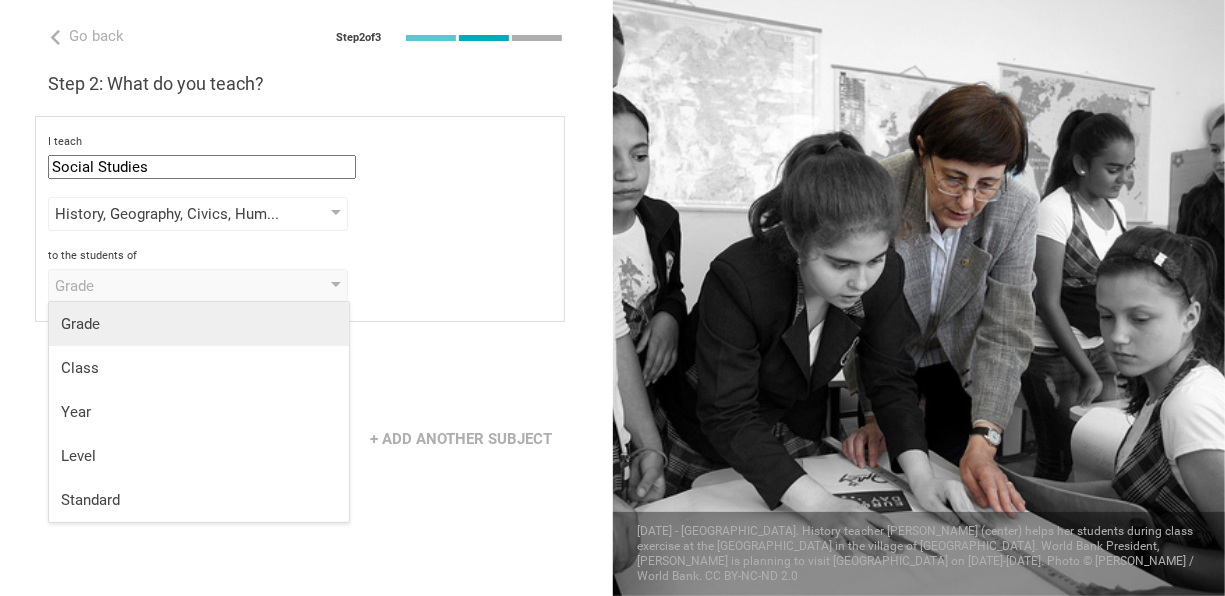 click on "Grade" at bounding box center [199, 324] 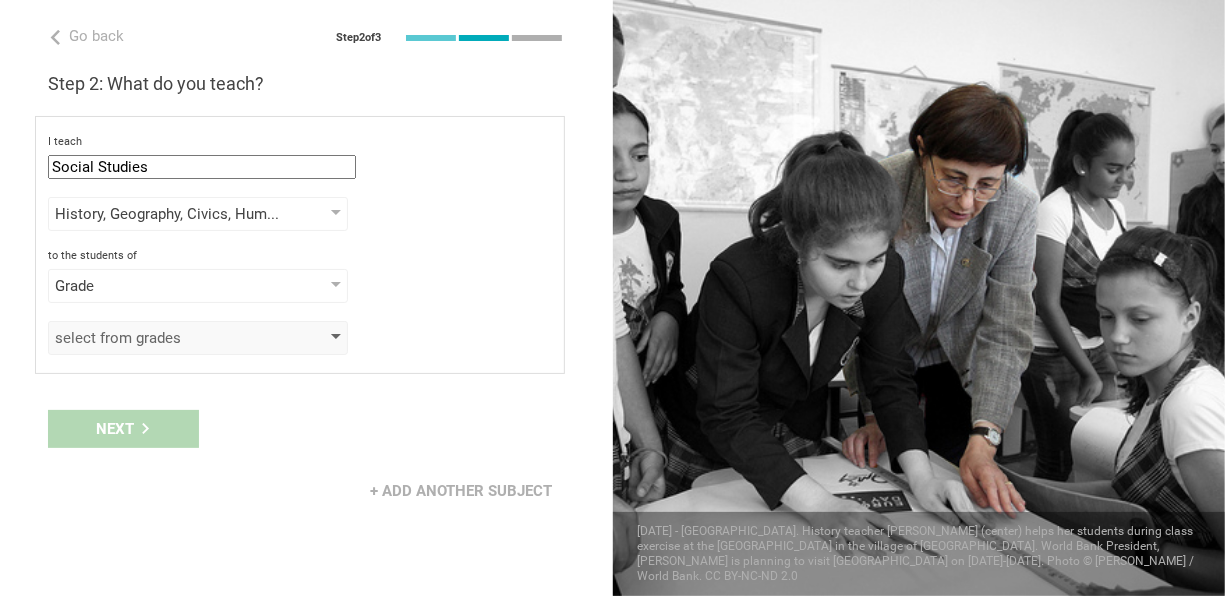 click on "select from grades" at bounding box center [169, 338] 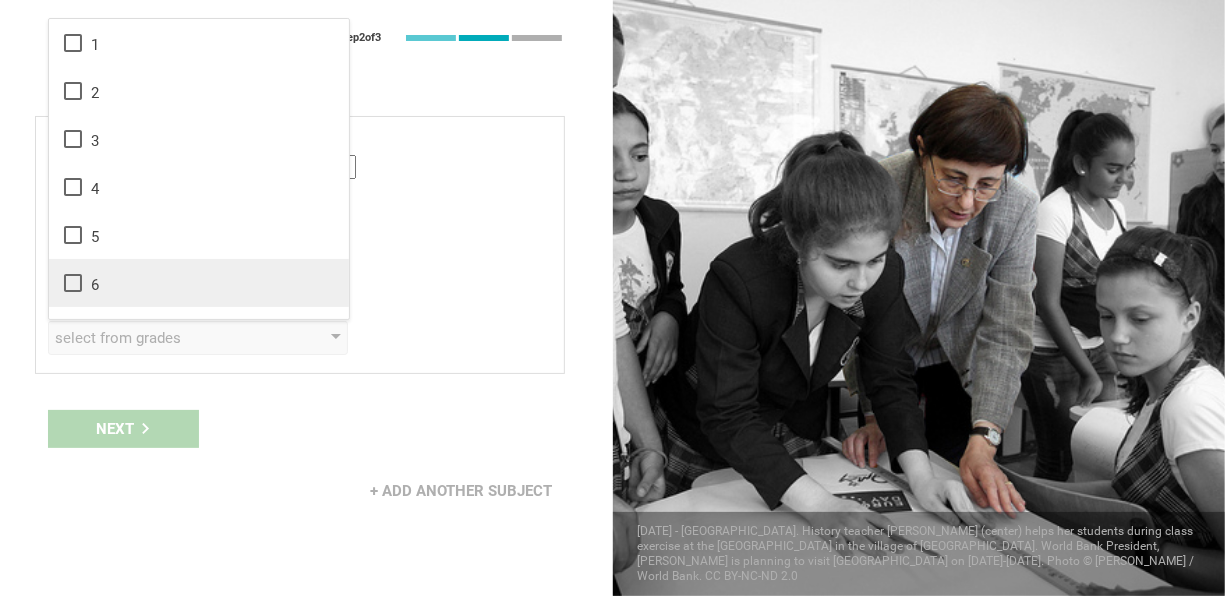 click on "6" at bounding box center (199, 283) 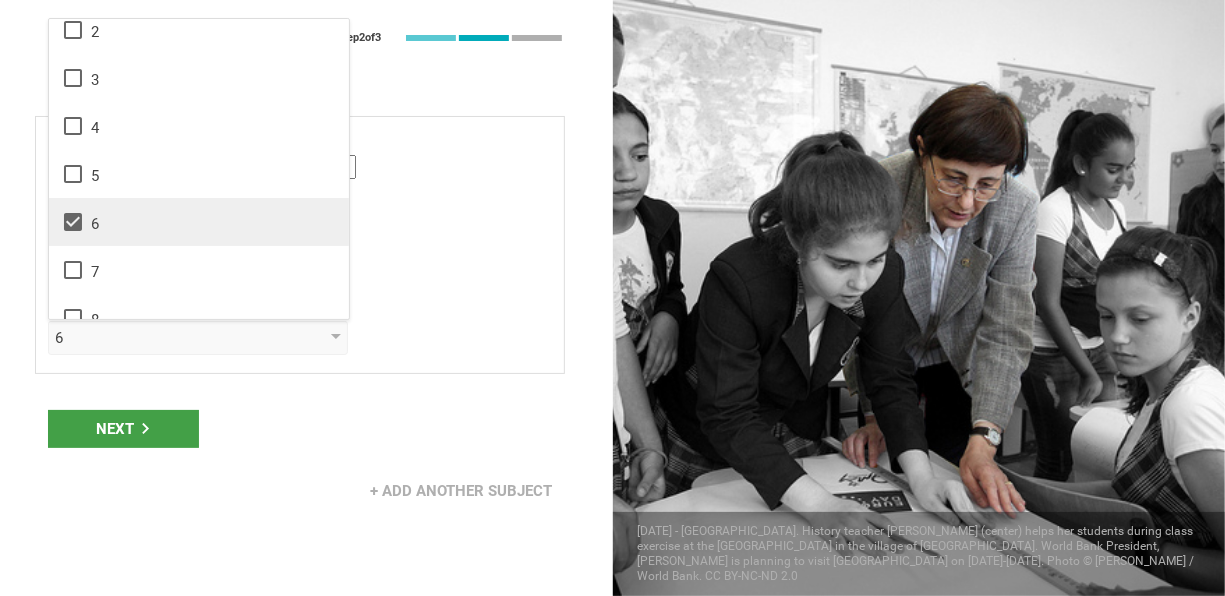 scroll, scrollTop: 68, scrollLeft: 0, axis: vertical 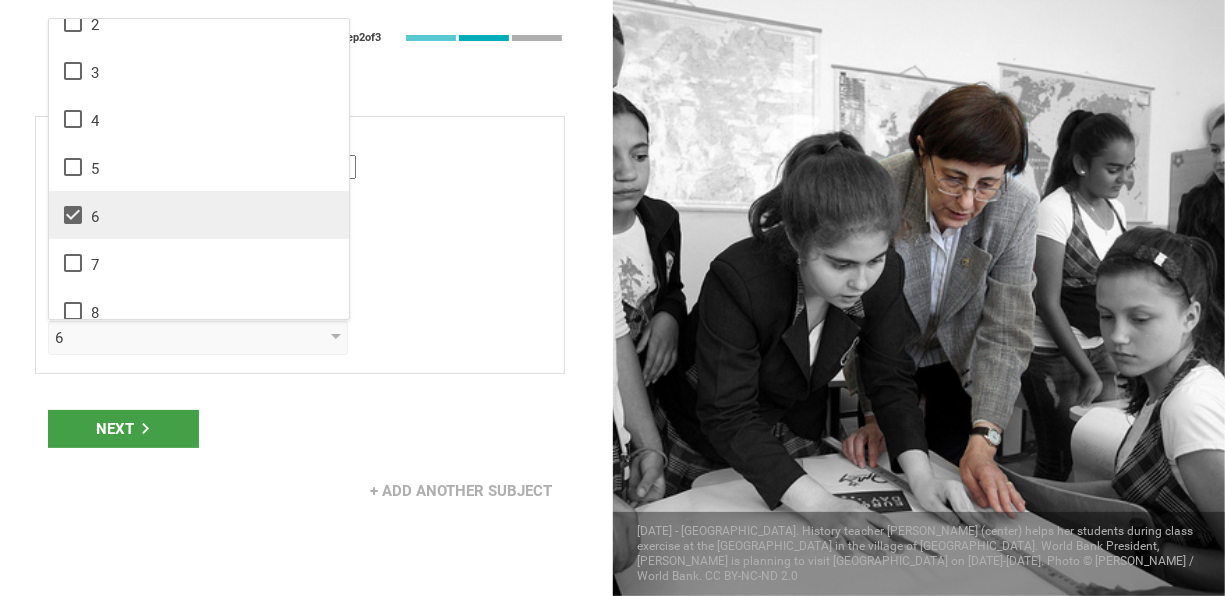 click on "7" at bounding box center [199, 263] 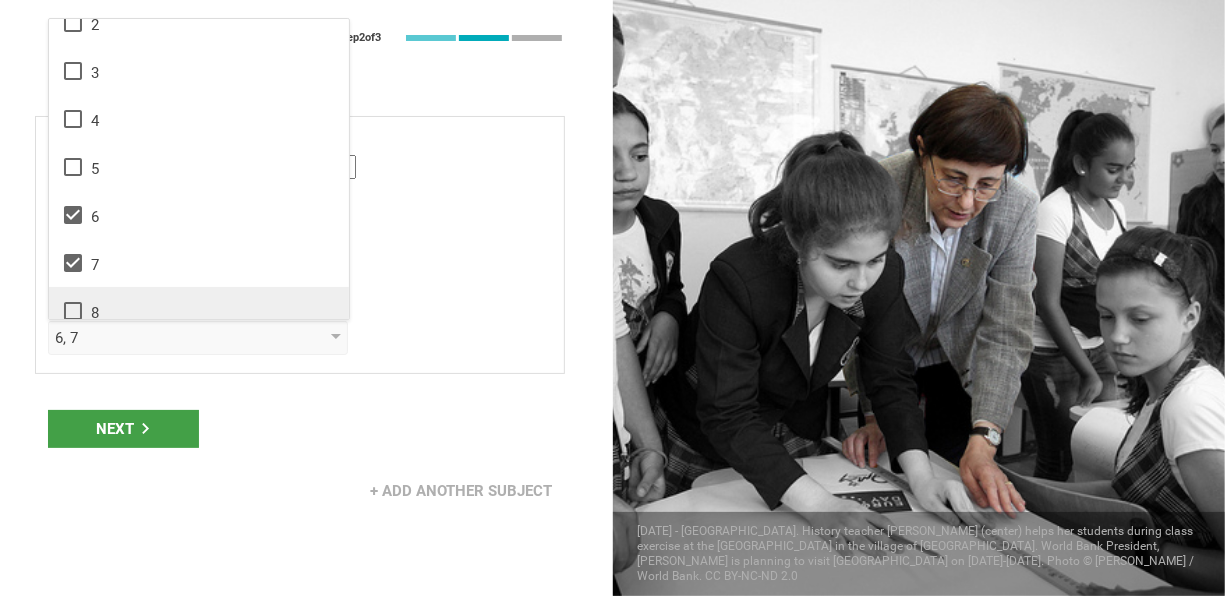 click on "8" at bounding box center [199, 311] 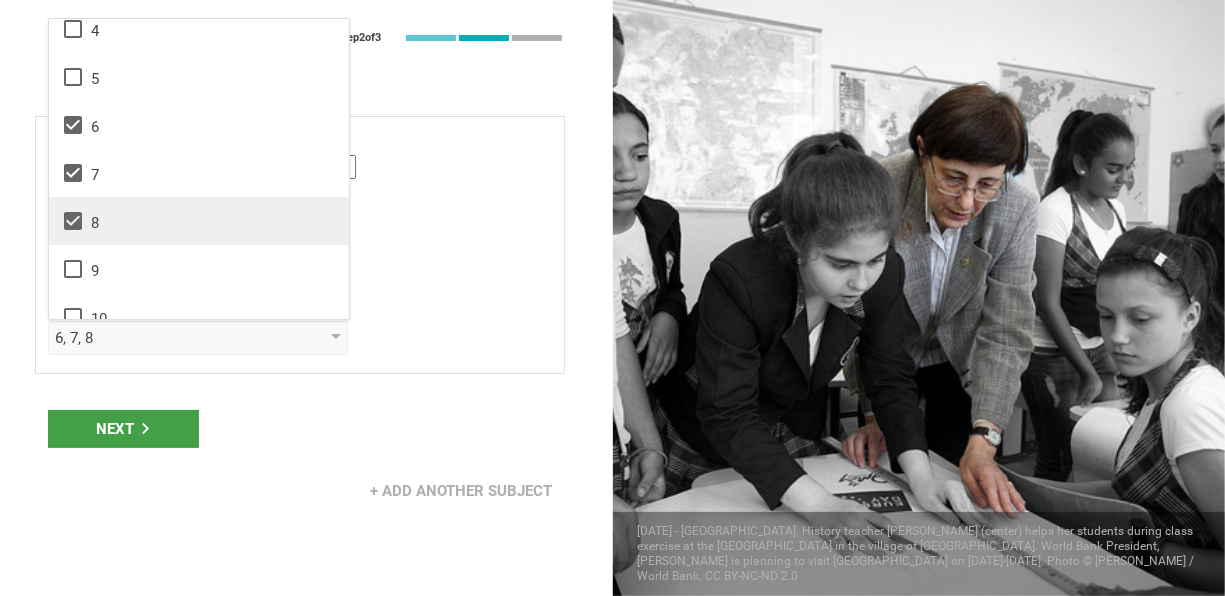 scroll, scrollTop: 162, scrollLeft: 0, axis: vertical 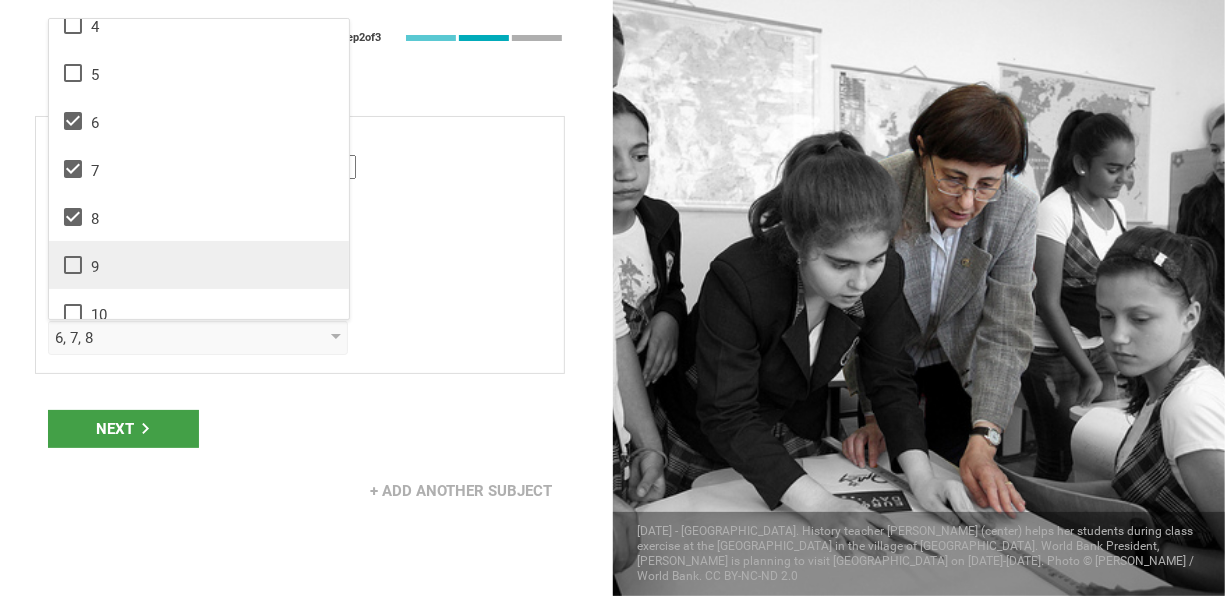 click on "9" at bounding box center [199, 265] 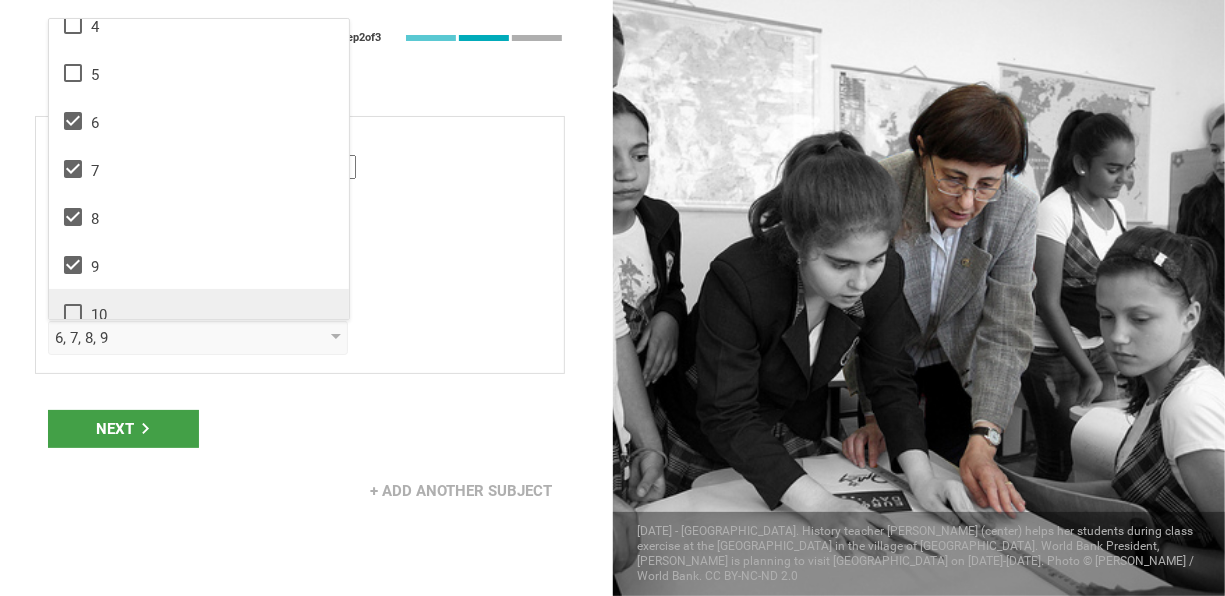 click on "10" at bounding box center [199, 313] 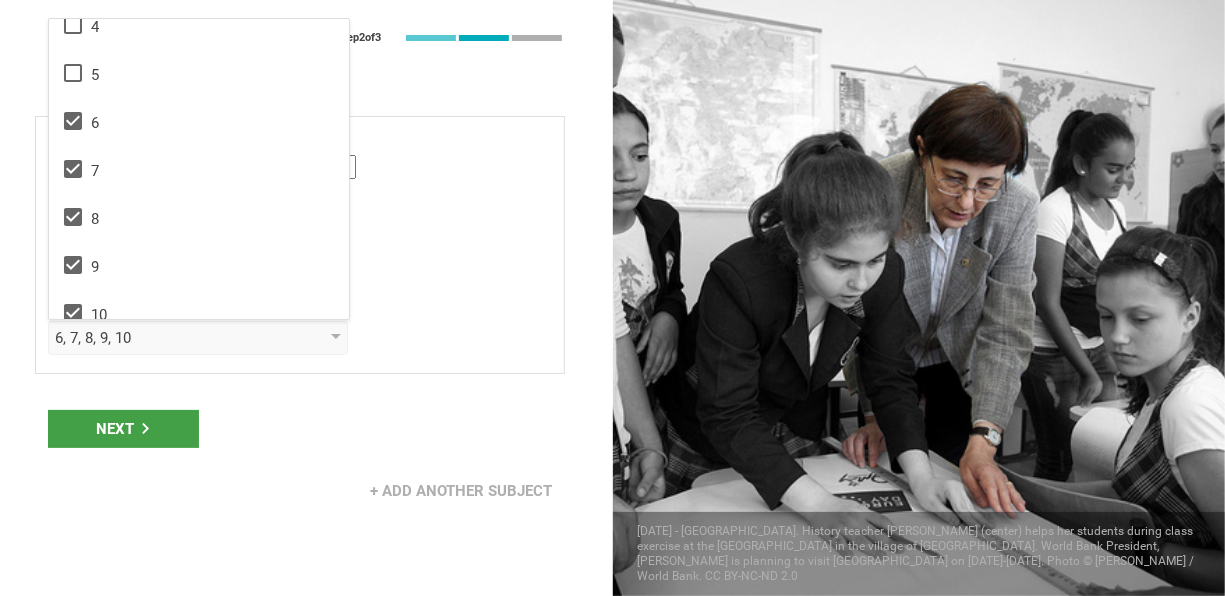 click on "Go back Step  2  of  3 Welcome, [PERSON_NAME]! You are almost all set. Just answer a few simple questions to help us get to know you better and personalize your experience. Step 1: How would you describe yourself? I am a... Teacher Teacher Professor / Lecturer Instructional Coach Vice Principal or Principal Curriculum writer / Instructional designer School / district Administrator EdTech maker / enthusiast at the [GEOGRAPHIC_DATA] program institute company organization [GEOGRAPHIC_DATA] in [GEOGRAPHIC_DATA], [GEOGRAPHIC_DATA] Step 2: What do you teach? I teach Social Studies Mathematics English (Language Arts) Science Social Studies Other History, Geography, Civics, Humanities, Philosophy, Sociology, Psychology History Geography Civics Humanities Philosophy Sociology Psychology to the students of Grade Grade Class Year Level Standard 6, 7, 8, 9, 10 1 2 3 4 5 6 7 8 9 10 11 12 13 When describing my students, I would say that select from all phrases that apply there are students of various level of skill" at bounding box center [306, 298] 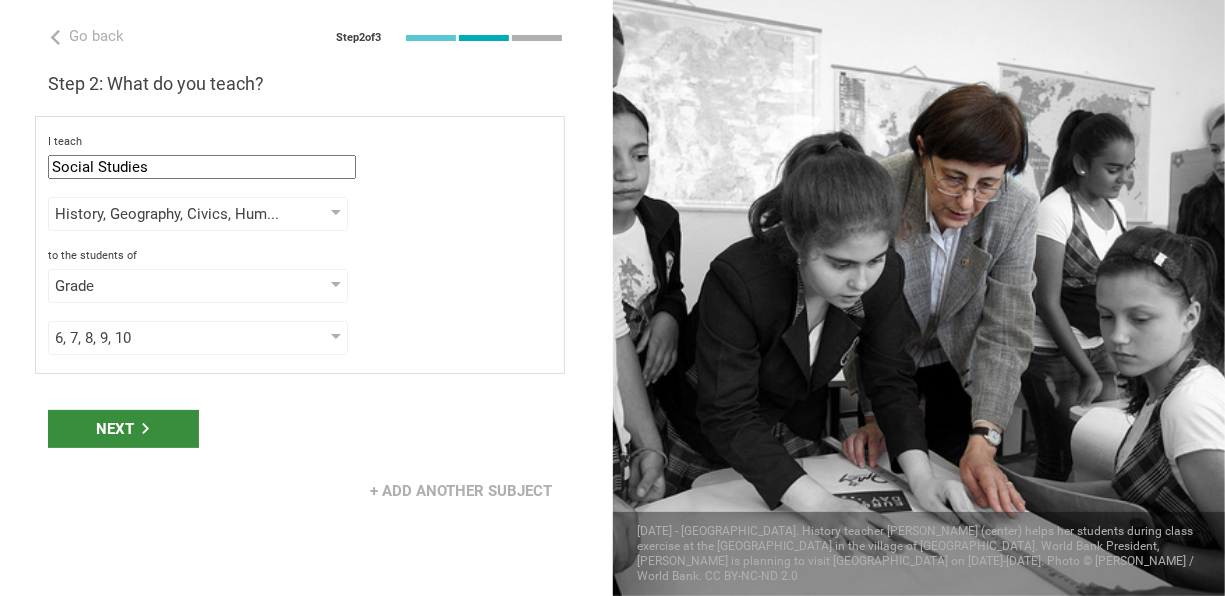 click on "Next" at bounding box center (123, 429) 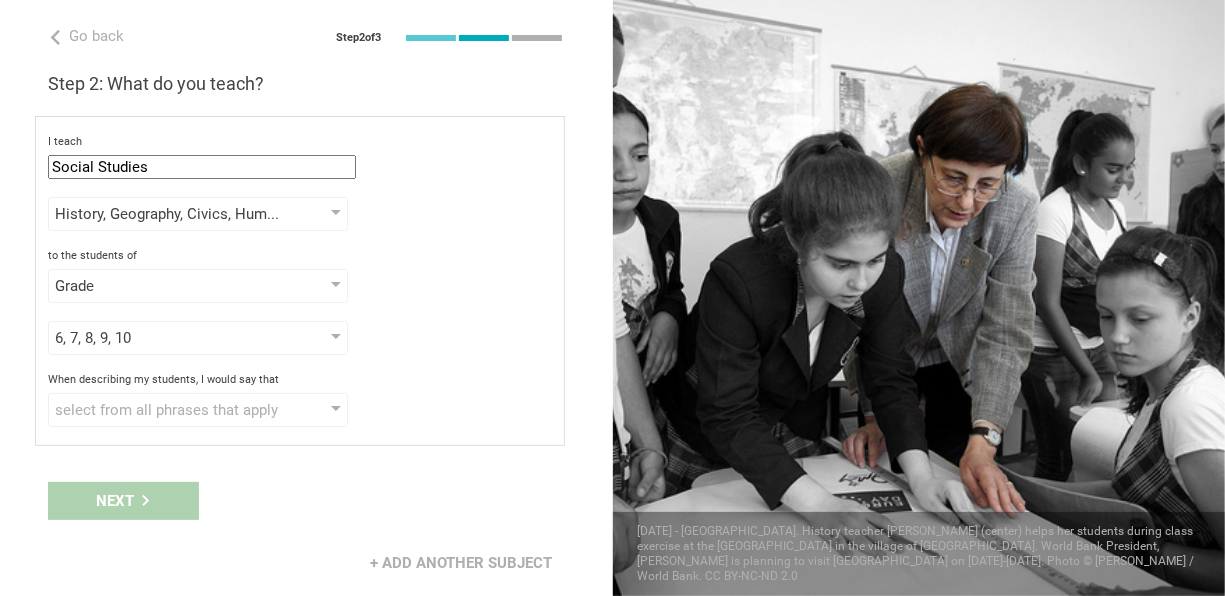 click on "select from all phrases that apply" at bounding box center [169, 410] 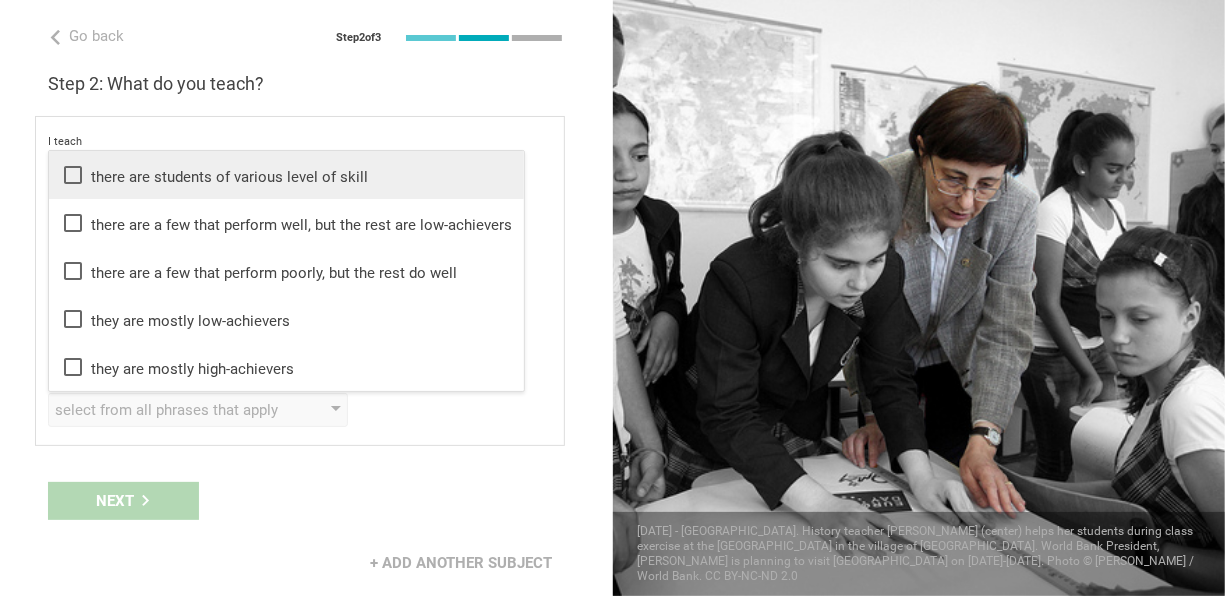click on "there are students of various level of skill" at bounding box center (286, 175) 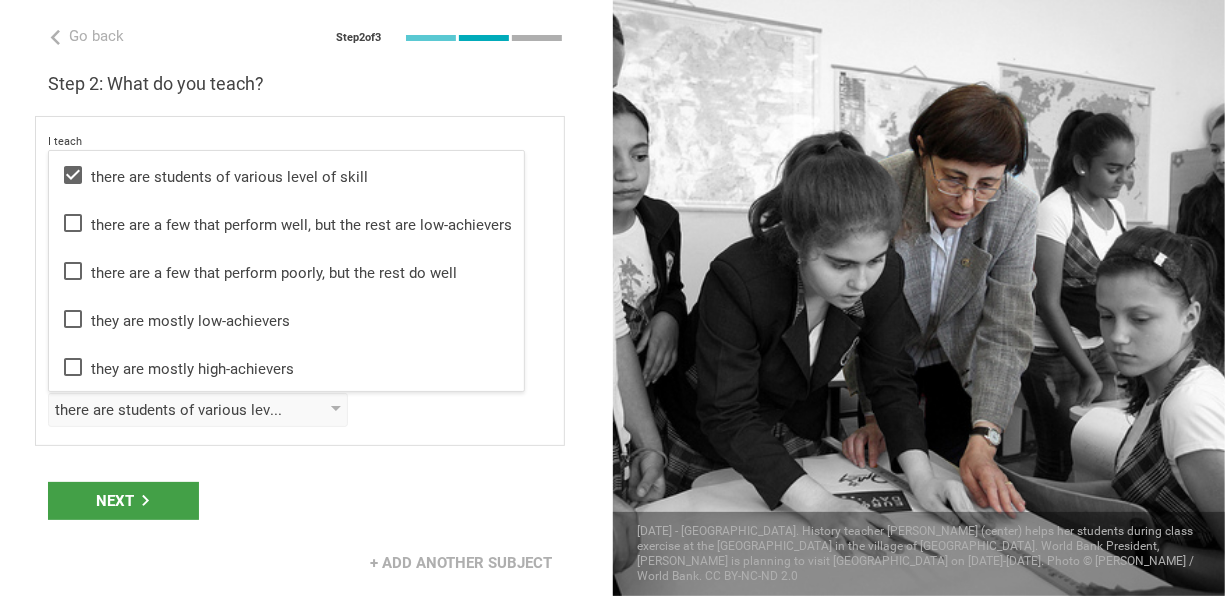 click on "Go back Step  2  of  3 Welcome, [PERSON_NAME]! You are almost all set. Just answer a few simple questions to help us get to know you better and personalize your experience. Step 1: How would you describe yourself? I am a... Teacher Teacher Professor / Lecturer Instructional Coach Vice Principal or Principal Curriculum writer / Instructional designer School / district Administrator EdTech maker / enthusiast at the [GEOGRAPHIC_DATA] program institute company organization [GEOGRAPHIC_DATA] in [GEOGRAPHIC_DATA], [GEOGRAPHIC_DATA] Step 2: What do you teach? I teach Social Studies Mathematics English (Language Arts) Science Social Studies Other History, Geography, Civics, Humanities, Philosophy, Sociology, Psychology History Geography Civics Humanities Philosophy Sociology Psychology to the students of Grade Grade Class Year Level Standard 6, 7, 8, 9, 10 1 2 3 4 5 6 7 8 9 10 11 12 13 When describing my students, I would say that there are students of various level of skill they are mostly low-achievers private" at bounding box center [306, 298] 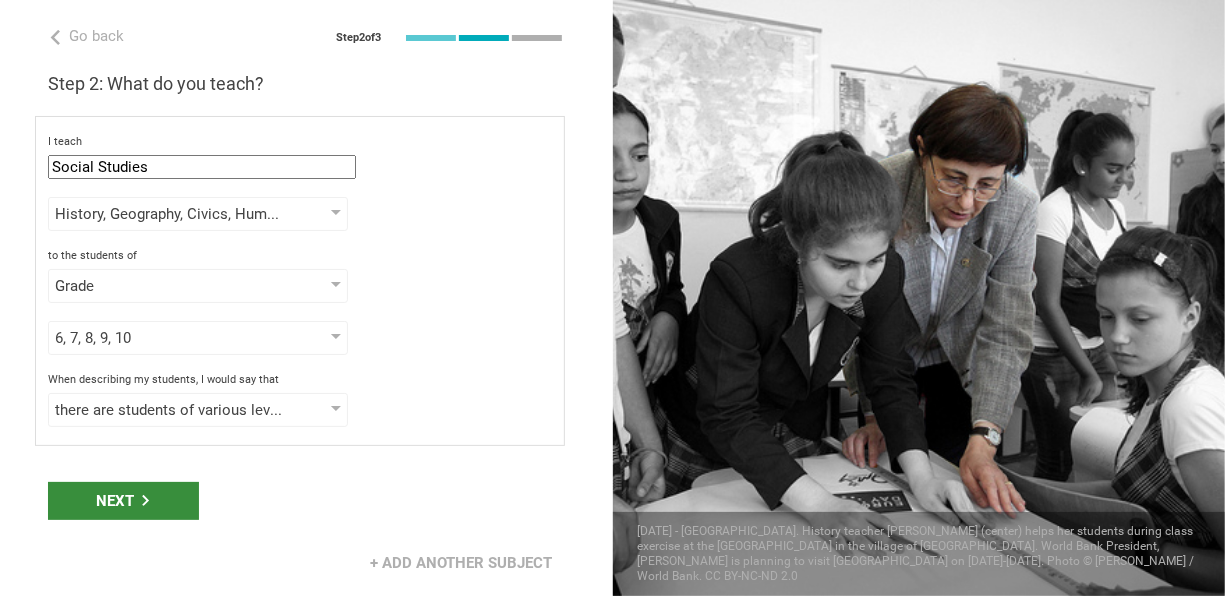 click on "Next" at bounding box center (123, 501) 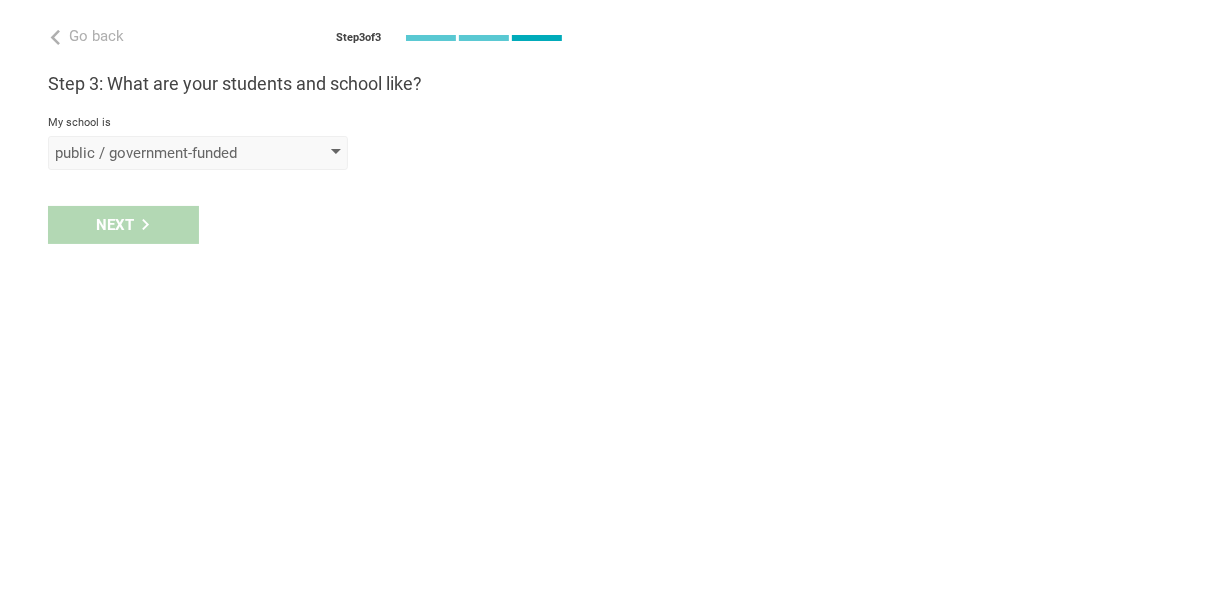 click on "public / government-funded" at bounding box center (169, 153) 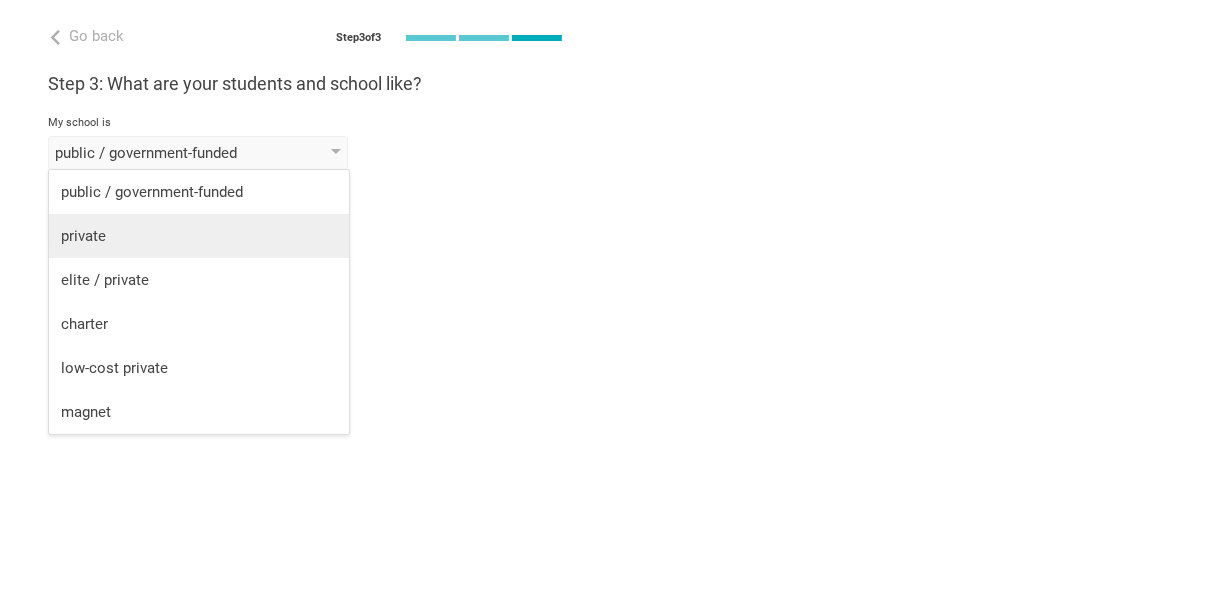 click on "private" at bounding box center (199, 236) 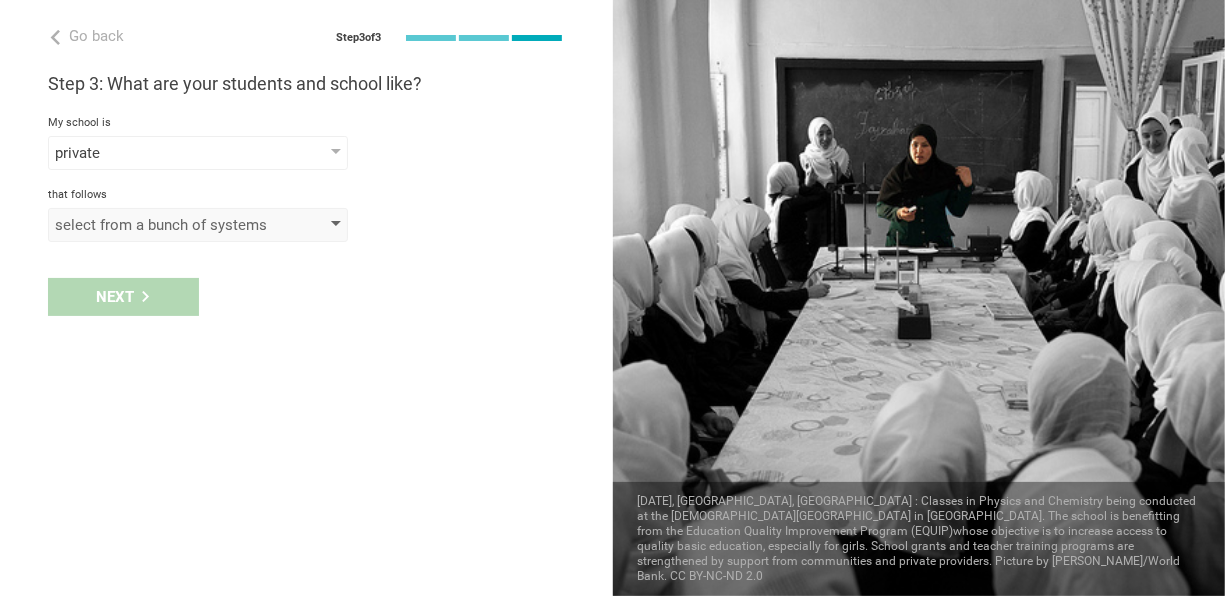 click on "select from a bunch of systems" at bounding box center [169, 225] 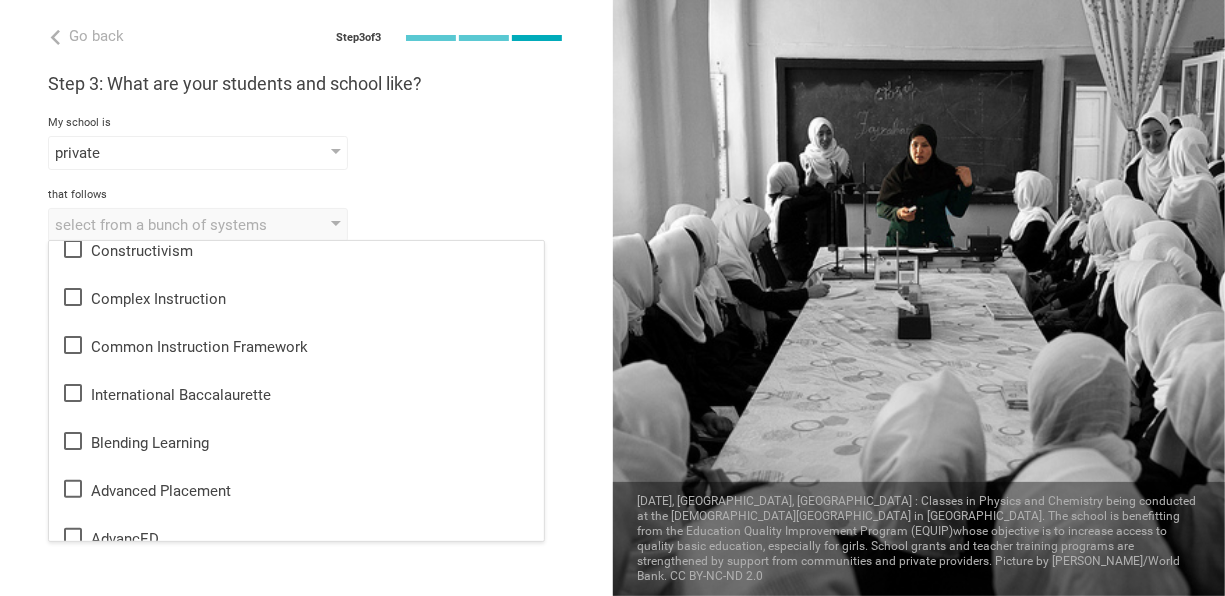 scroll, scrollTop: 782, scrollLeft: 0, axis: vertical 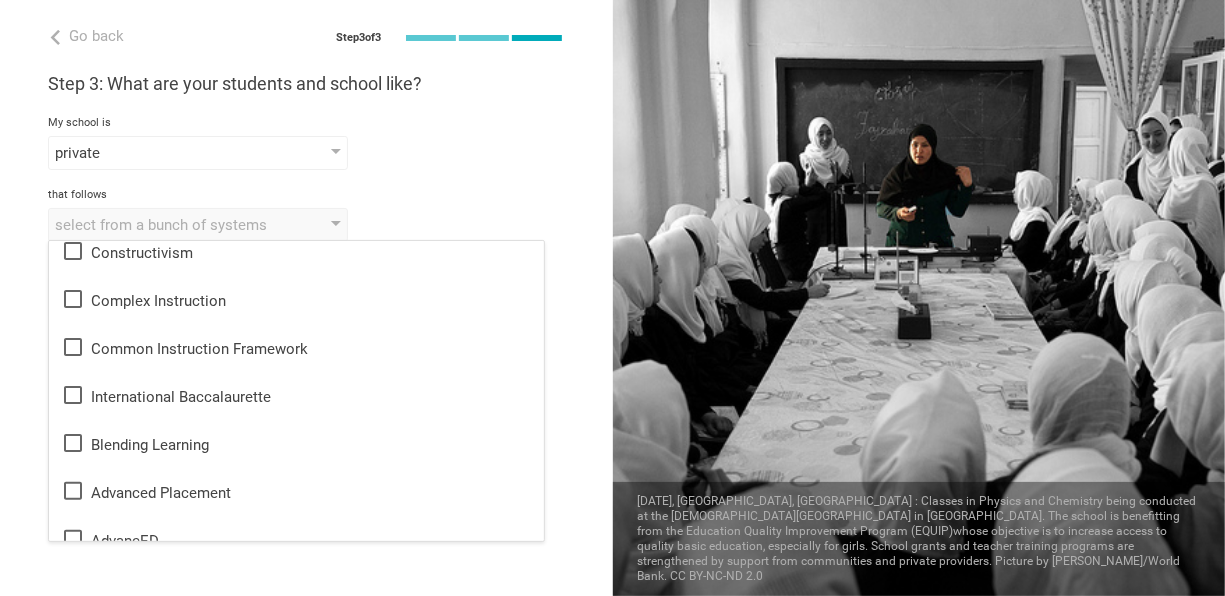 click 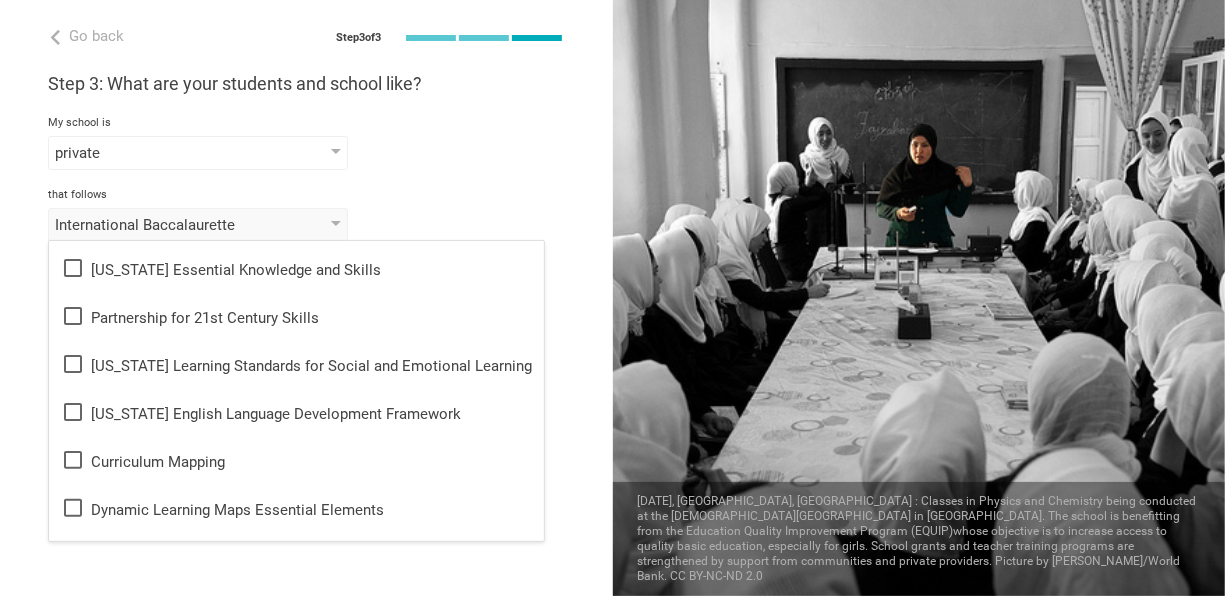 scroll, scrollTop: 332, scrollLeft: 0, axis: vertical 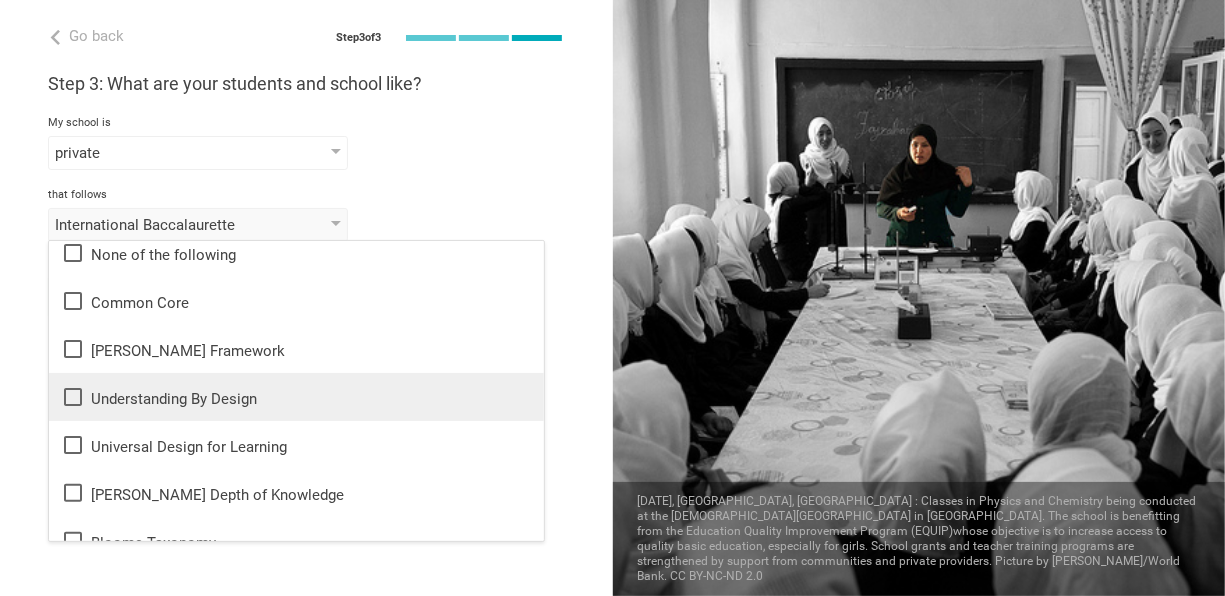 click 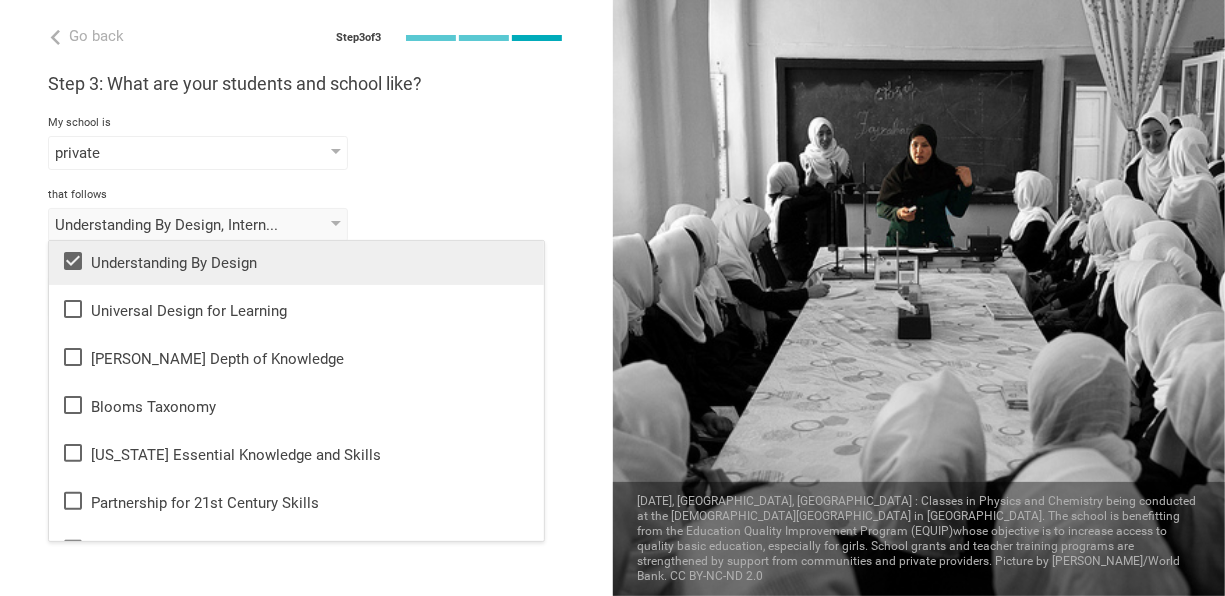 scroll, scrollTop: 0, scrollLeft: 0, axis: both 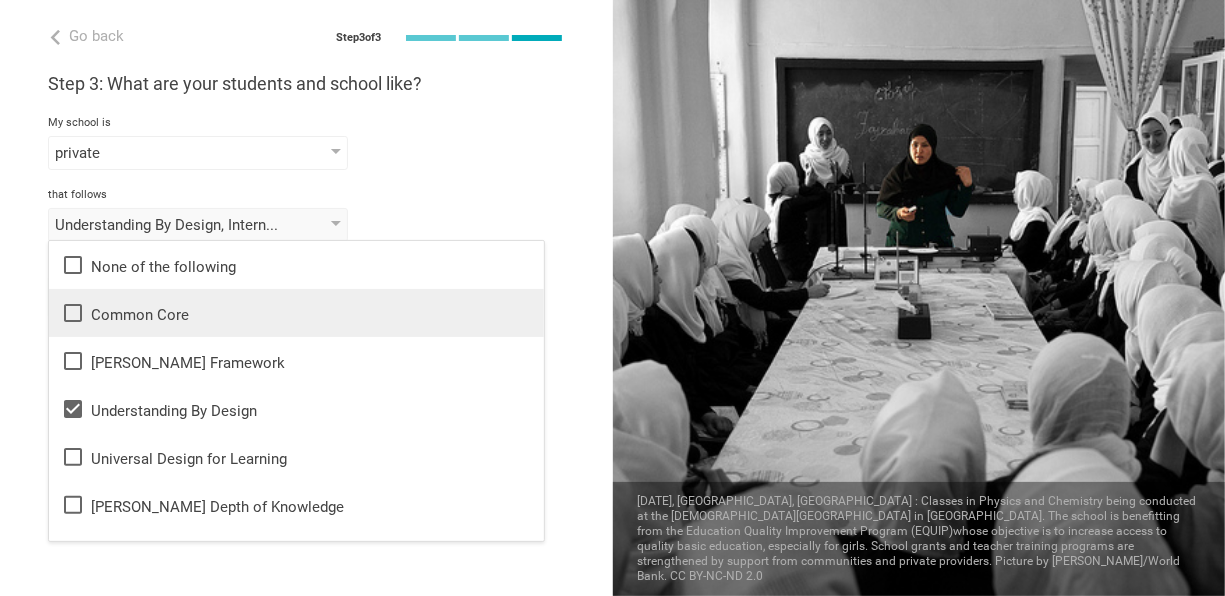 click on "Common Core" at bounding box center (296, 313) 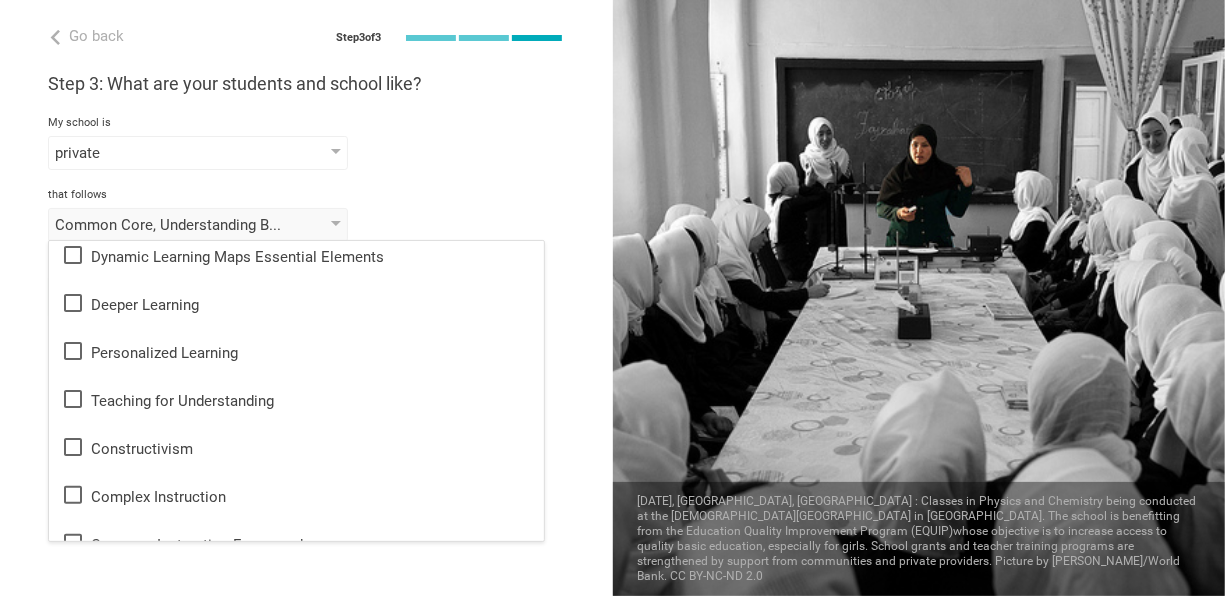 scroll, scrollTop: 577, scrollLeft: 0, axis: vertical 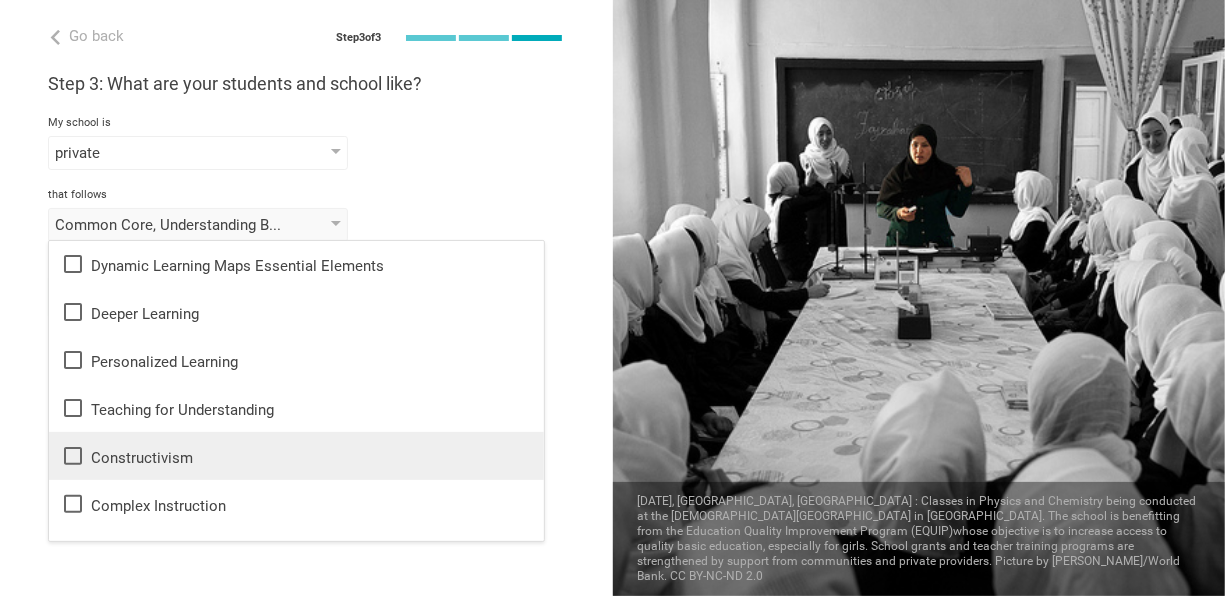 click 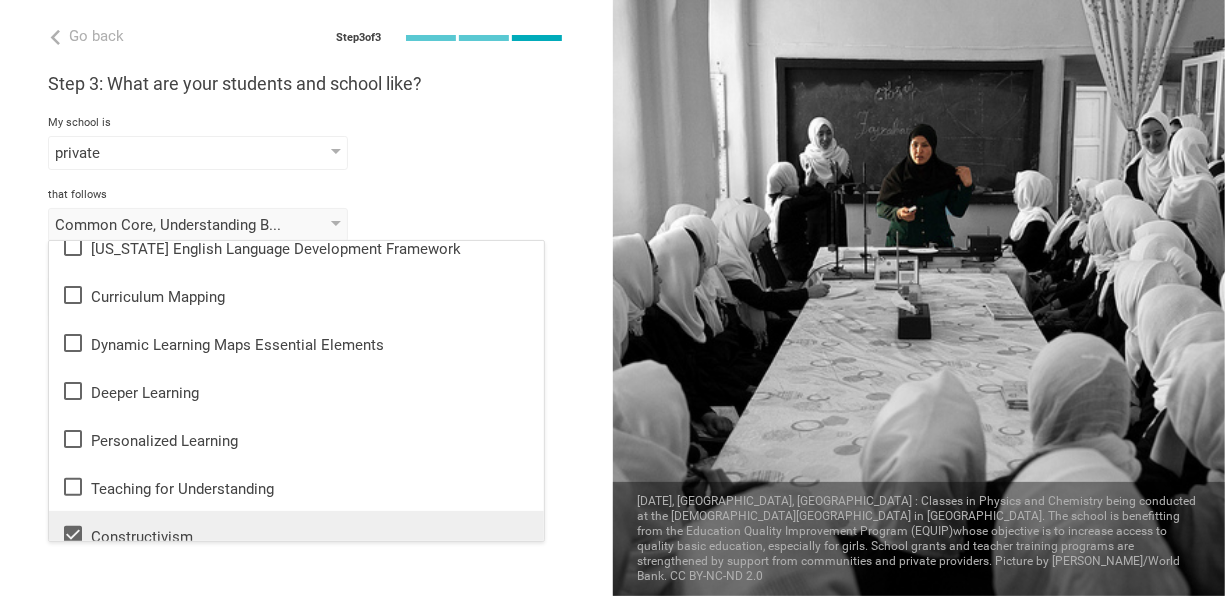 scroll, scrollTop: 497, scrollLeft: 0, axis: vertical 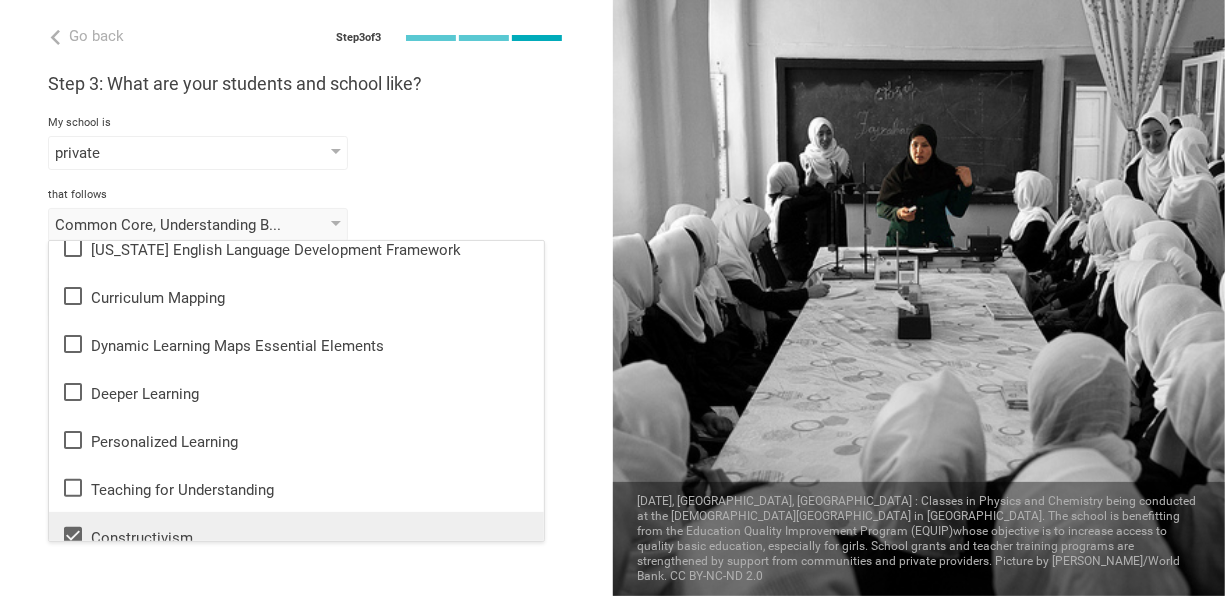click on "Personalized Learning" at bounding box center (296, 440) 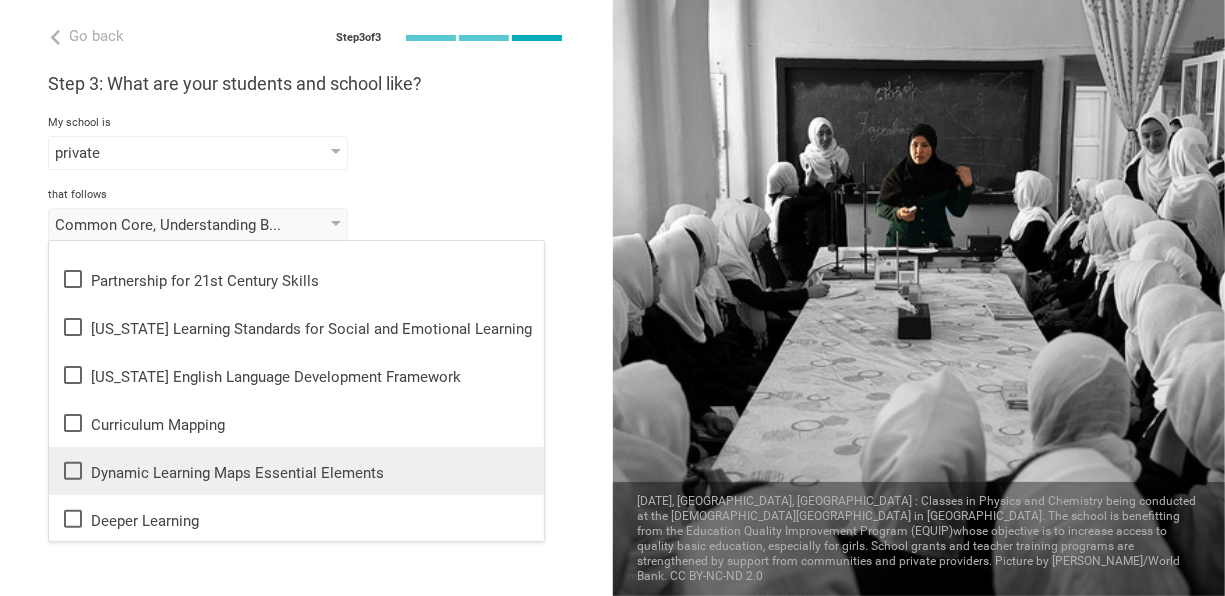 scroll, scrollTop: 1188, scrollLeft: 0, axis: vertical 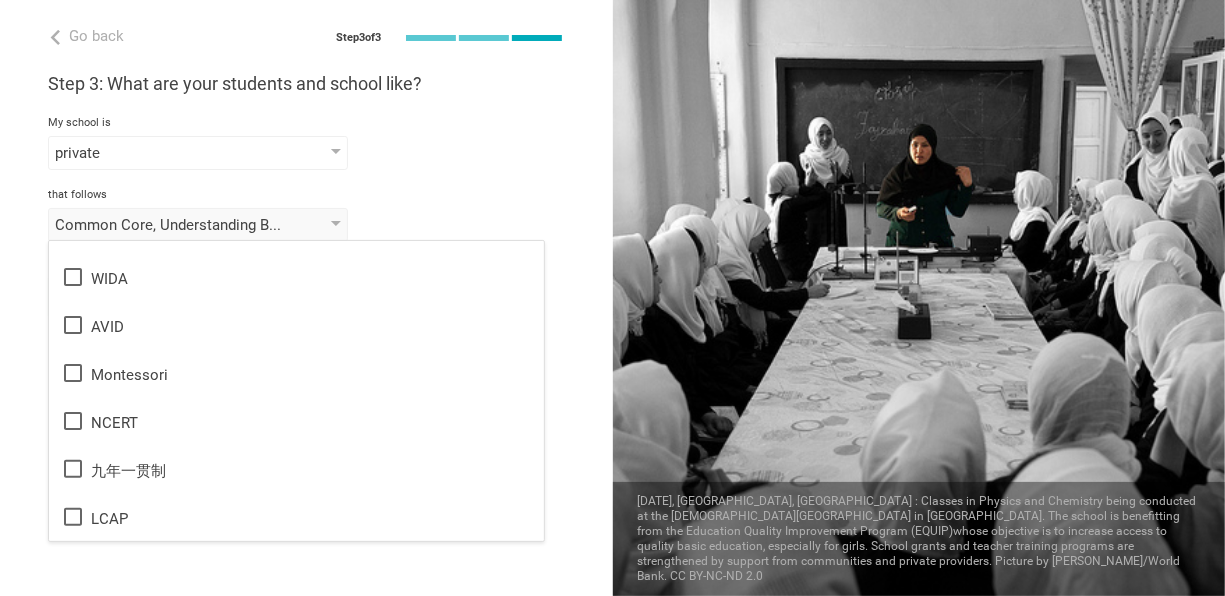 click at bounding box center (919, 298) 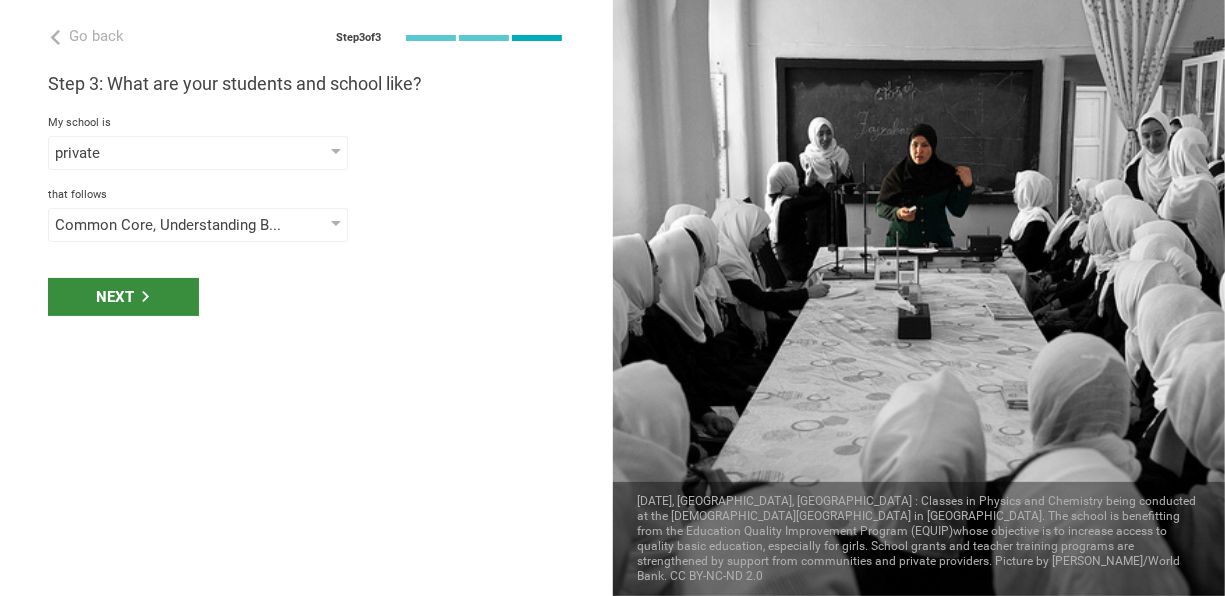 click on "Next" at bounding box center (123, 297) 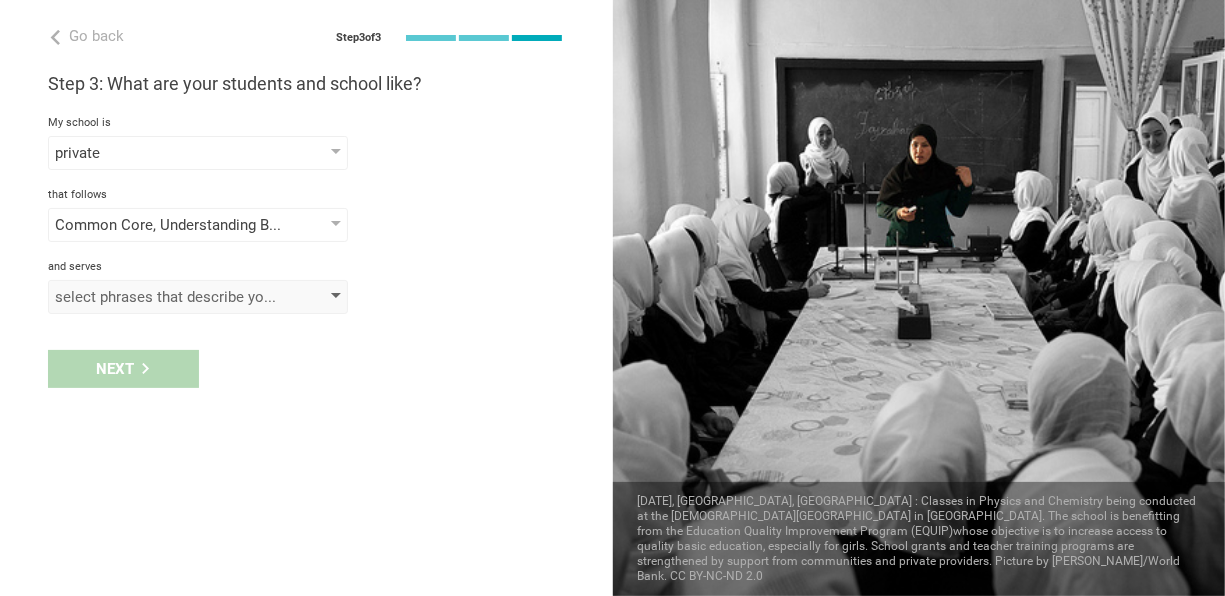 click on "select phrases that describe your student population" at bounding box center [169, 297] 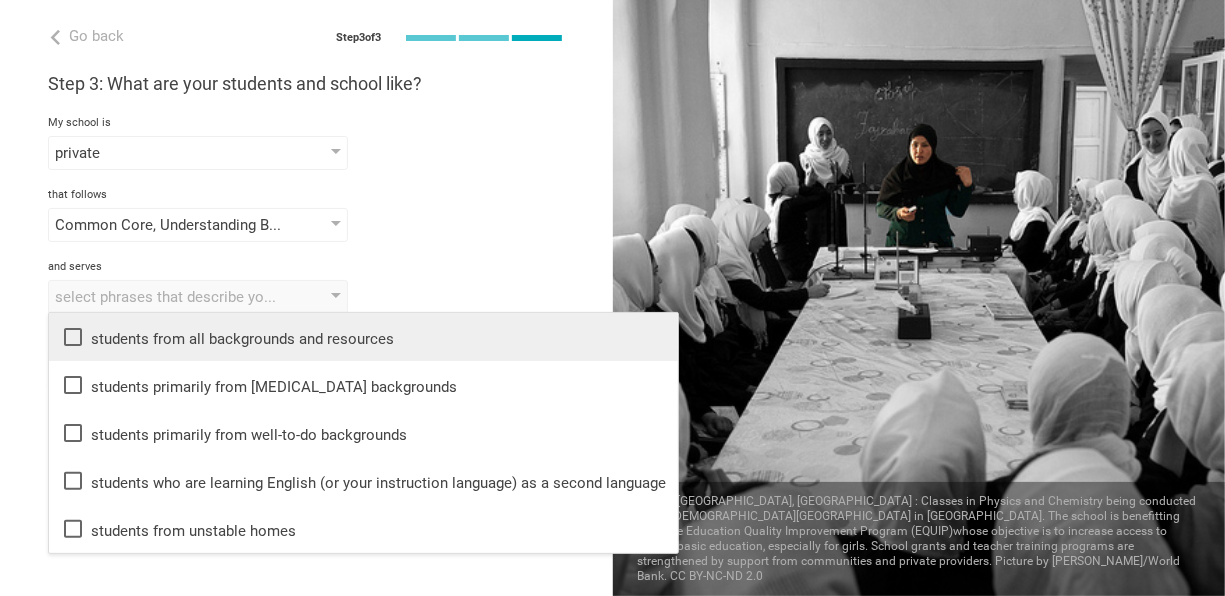 click on "students from all backgrounds and resources" at bounding box center [363, 337] 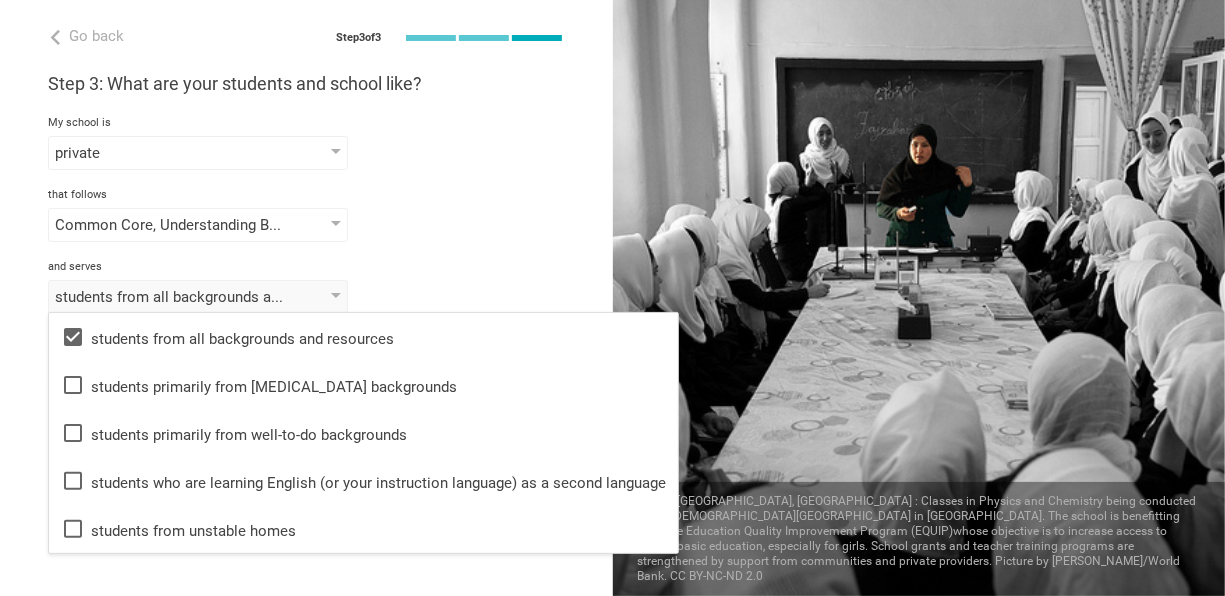 click on "Common Core, Understanding By Design, Personalized Learning, Constructivism, International Baccalaurette None of the following Common Core [PERSON_NAME] Framework Understanding By Design Universal Design for Learning [PERSON_NAME] Depth of Knowledge Blooms Taxonomy [US_STATE] Essential Knowledge and Skills Partnership for 21st Century Skills [US_STATE] Learning Standards for Social and Emotional Learning [US_STATE] English Language Development Framework Curriculum Mapping Dynamic Learning Maps Essential Elements Deeper Learning Personalized Learning Teaching for Understanding Constructivism Complex Instruction Common Instruction Framework International Baccalaurette Blending Learning Advanced Placement AdvancED PARCC SBAC WIDA AVID Montessori NCERT 九年一贯制 LCAP" at bounding box center (306, 225) 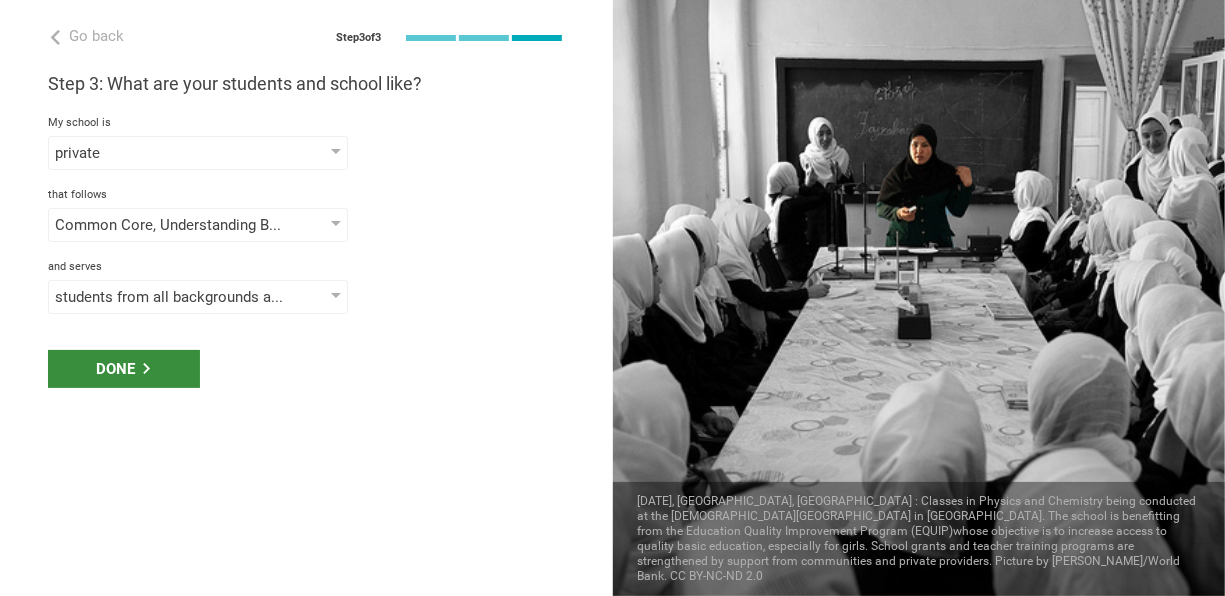 click on "Done" at bounding box center [124, 369] 